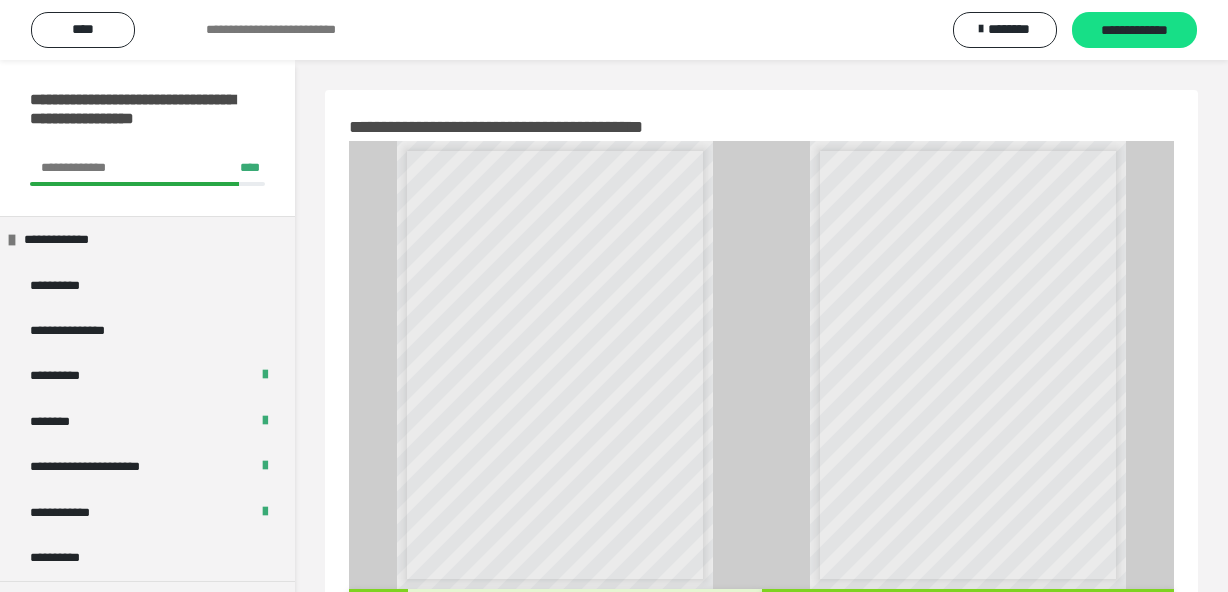 scroll, scrollTop: 102, scrollLeft: 0, axis: vertical 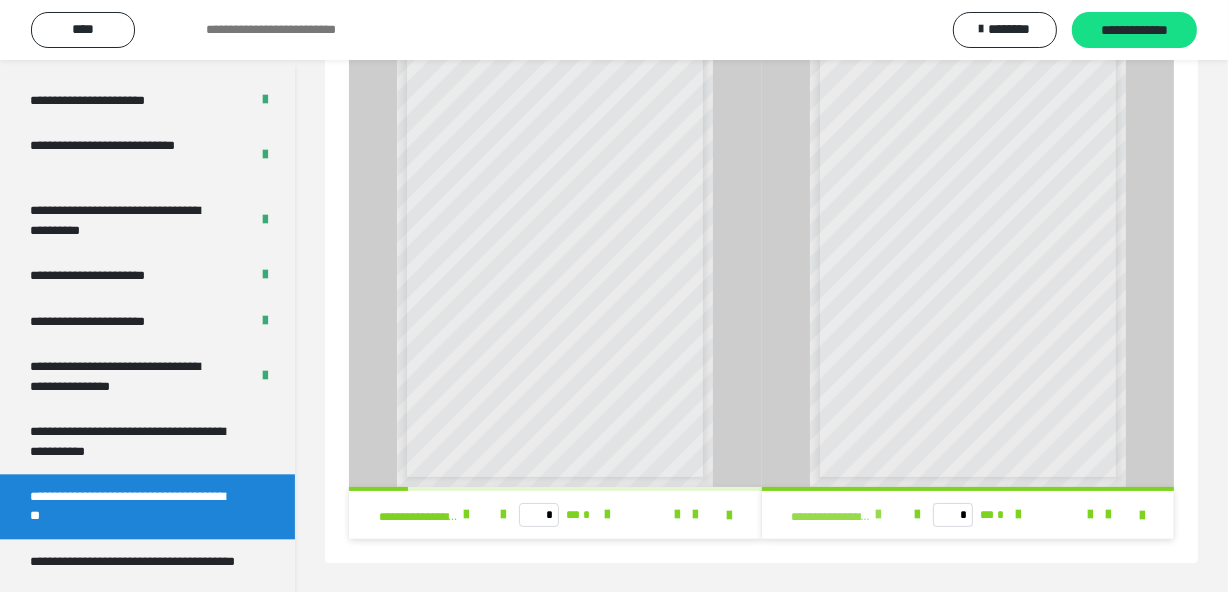 click on "**********" at bounding box center (831, 517) 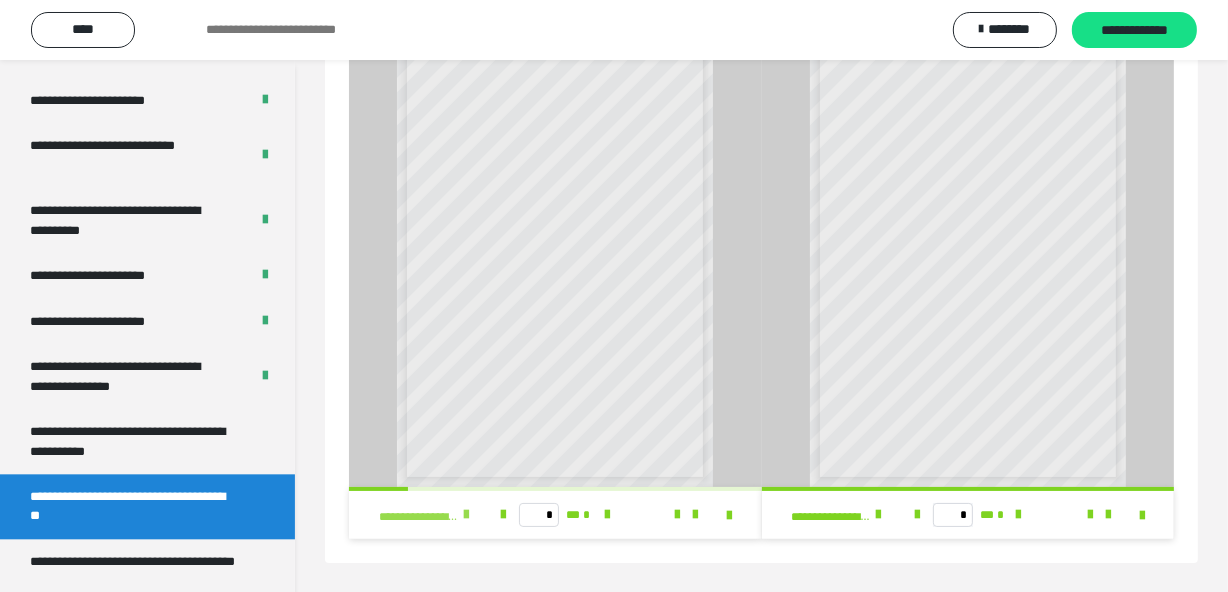 click at bounding box center [466, 515] 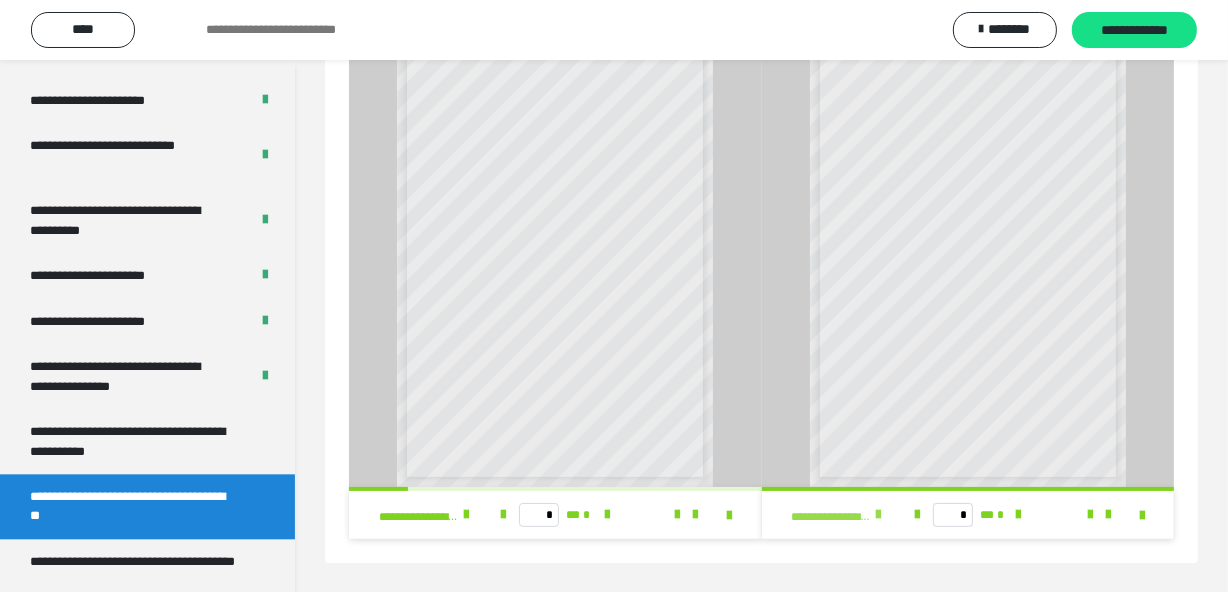 click on "**********" at bounding box center (831, 517) 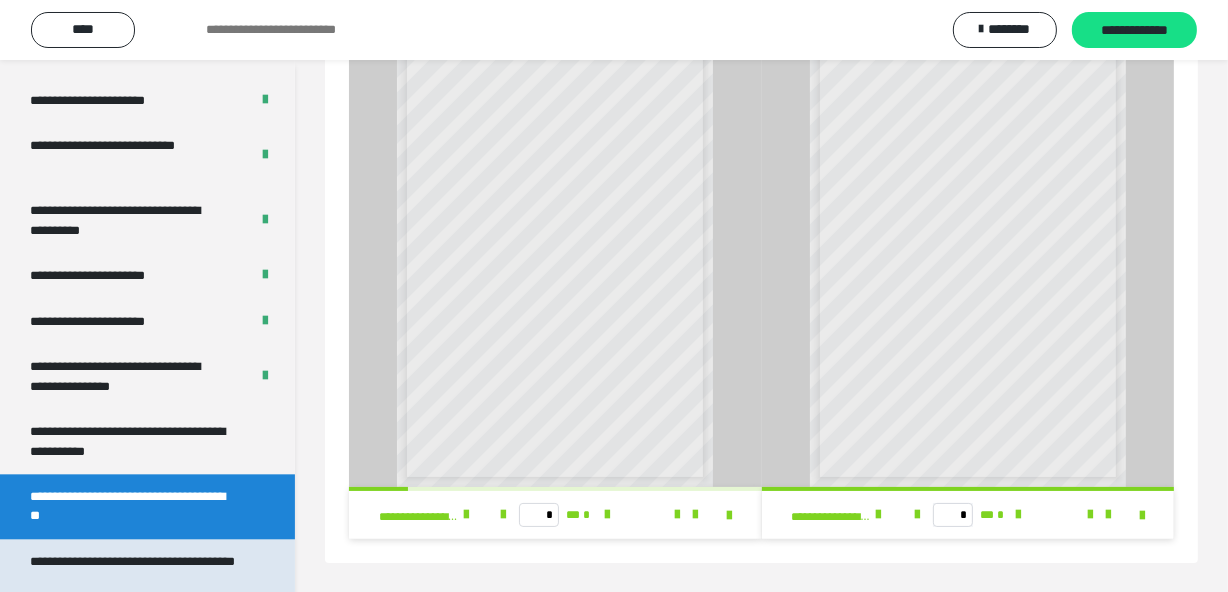 click on "**********" at bounding box center (132, 571) 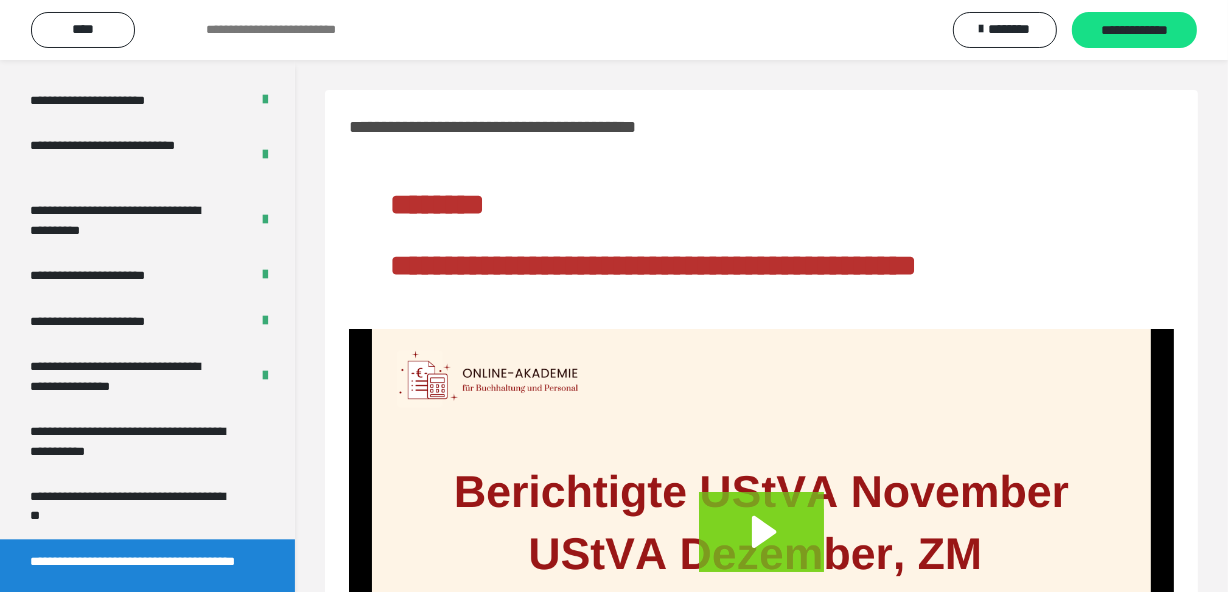 scroll, scrollTop: 230, scrollLeft: 0, axis: vertical 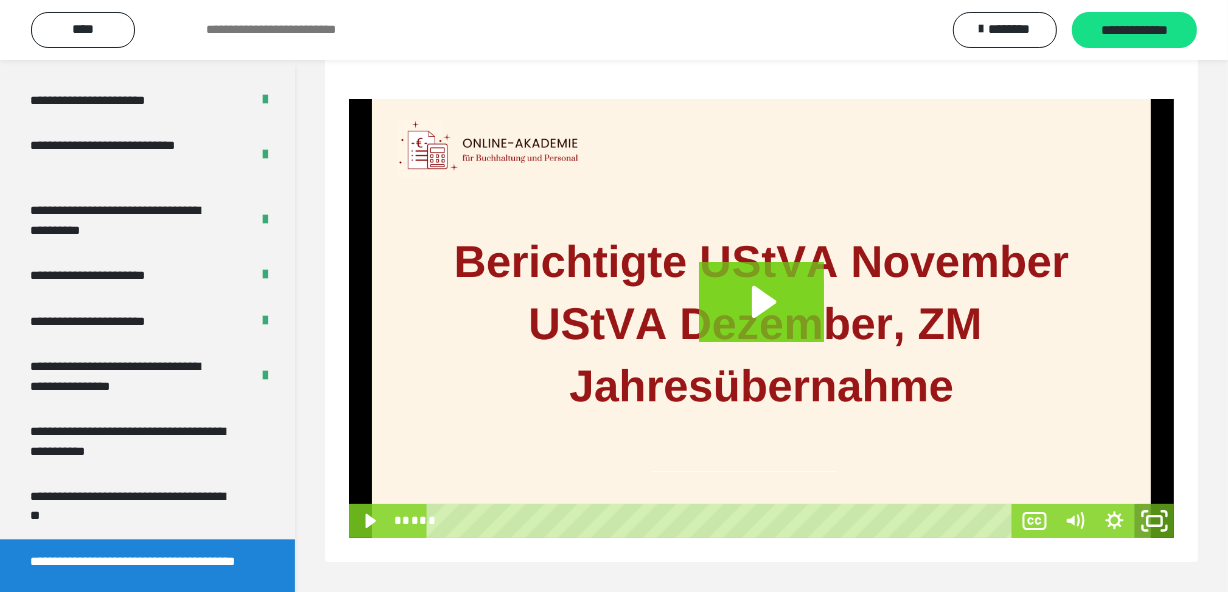 click 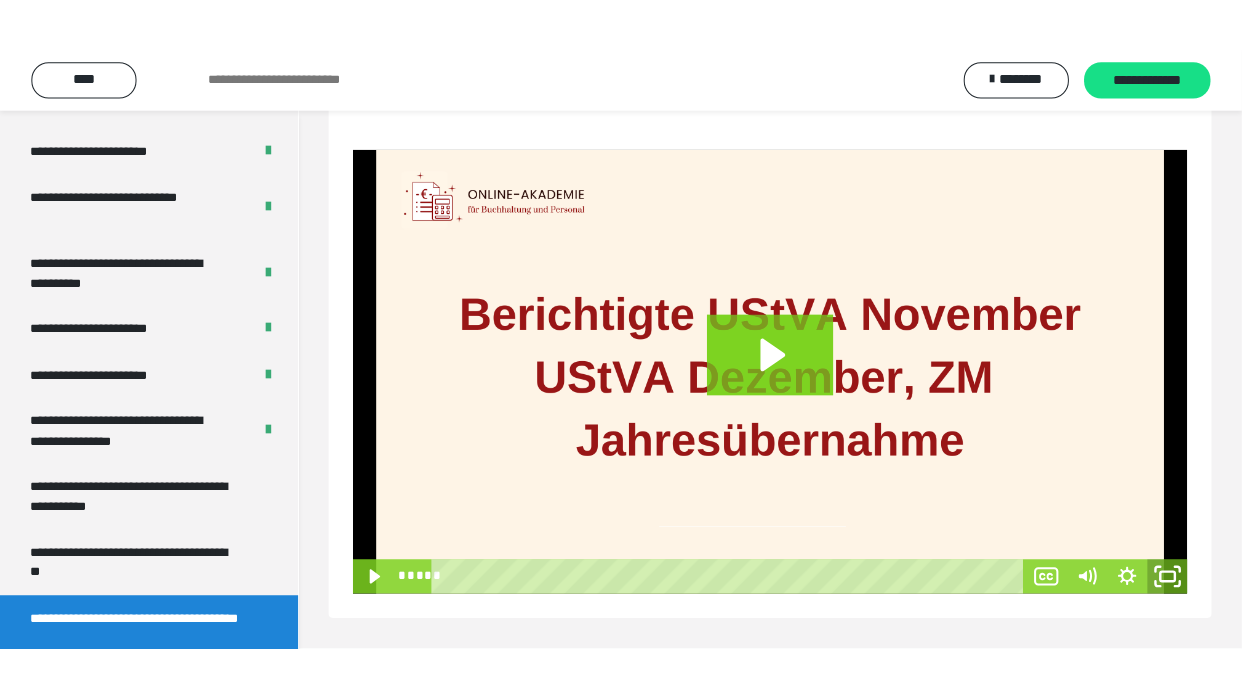 scroll, scrollTop: 132, scrollLeft: 0, axis: vertical 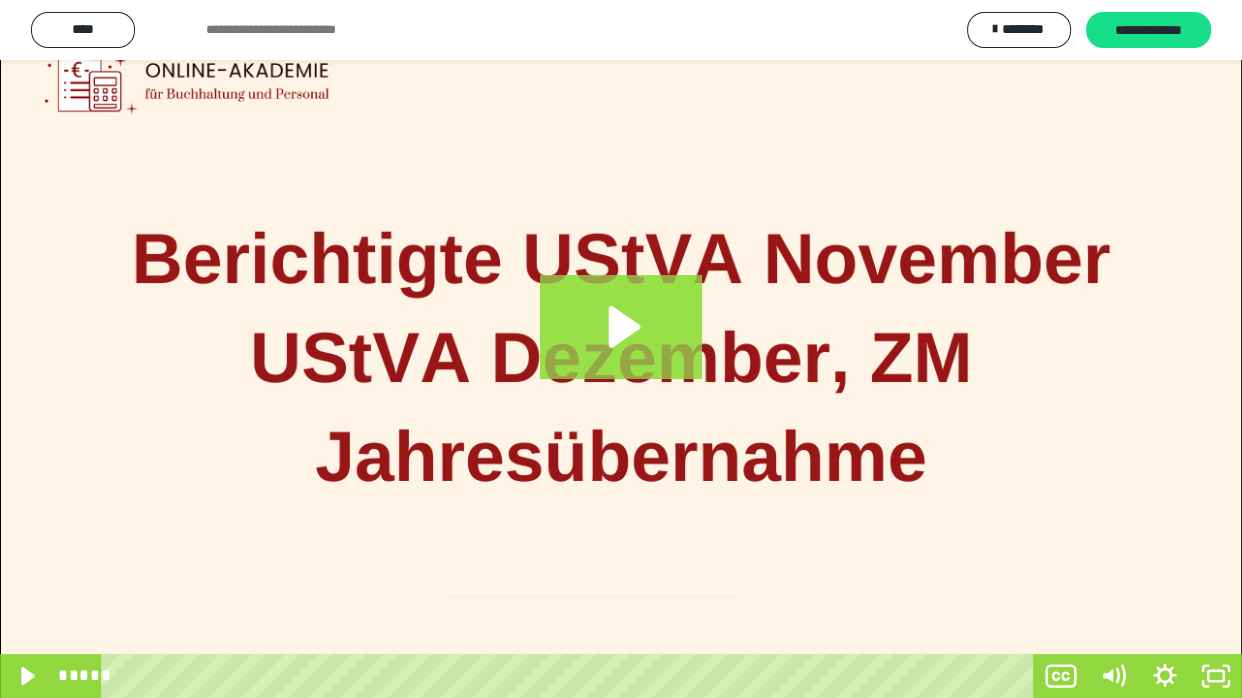 click 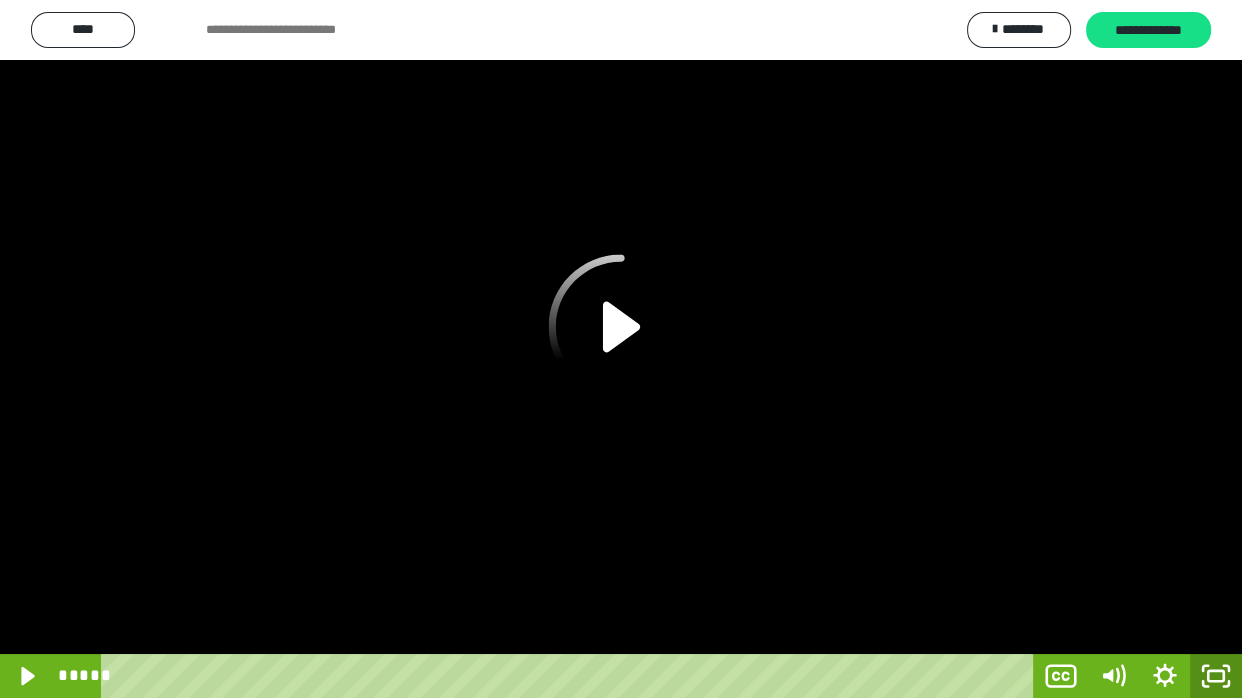 click 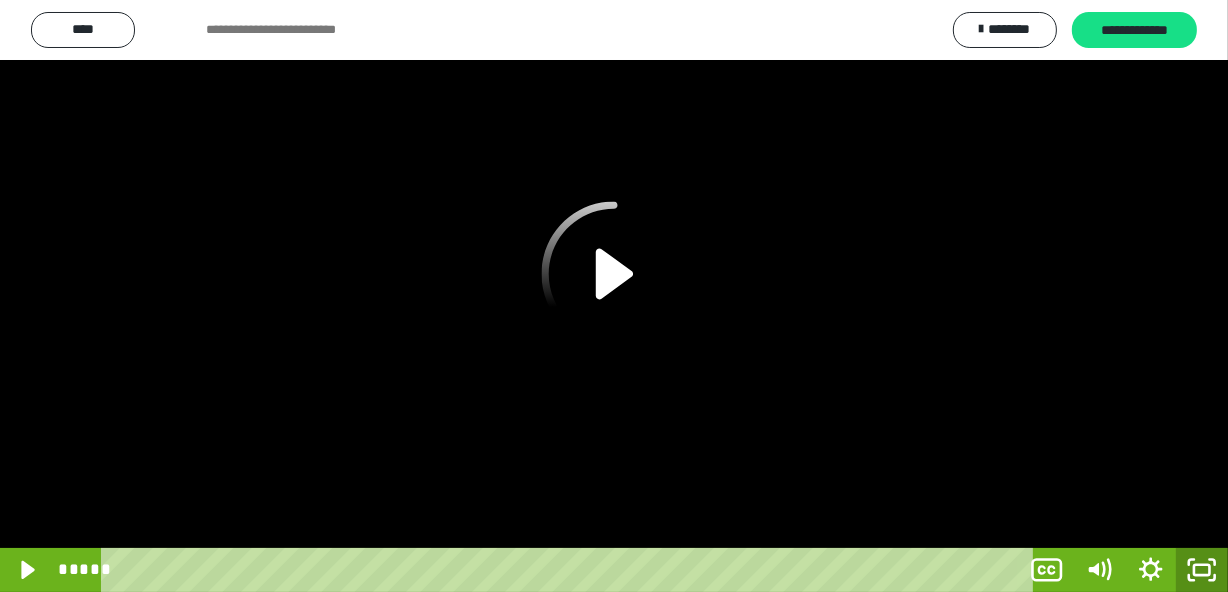 scroll, scrollTop: 4076, scrollLeft: 0, axis: vertical 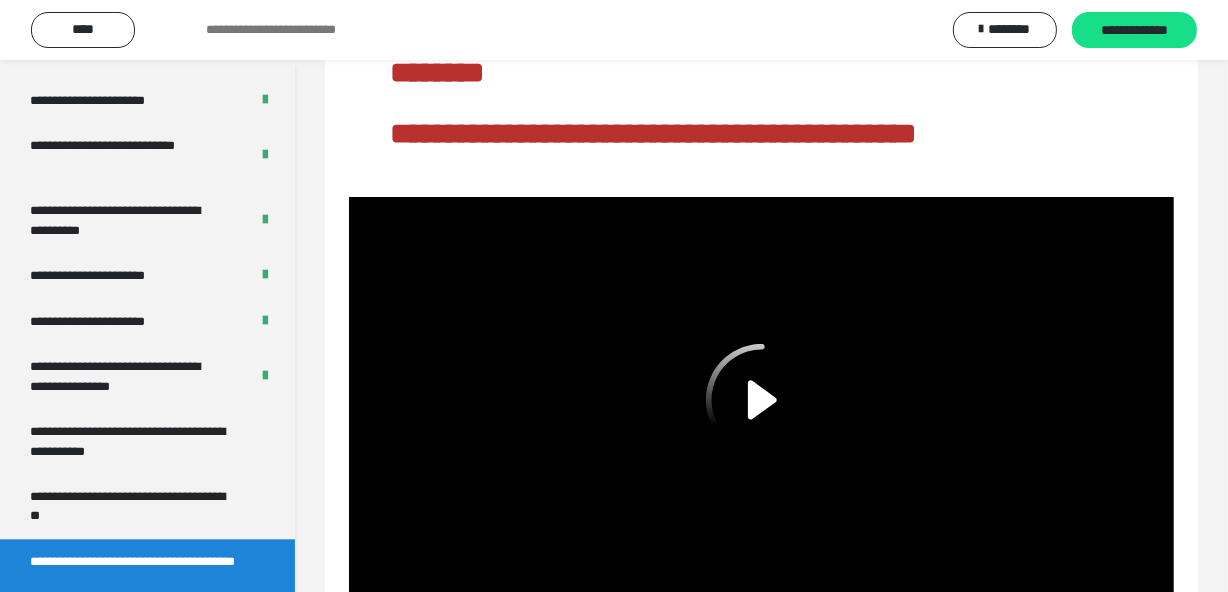 click 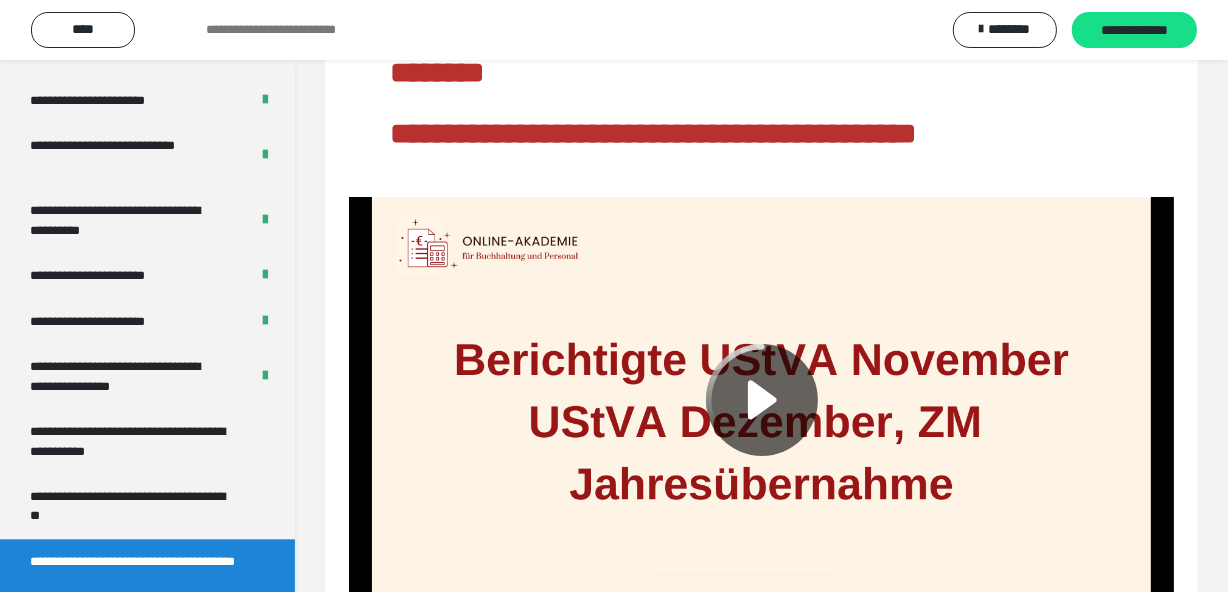 scroll, scrollTop: 230, scrollLeft: 0, axis: vertical 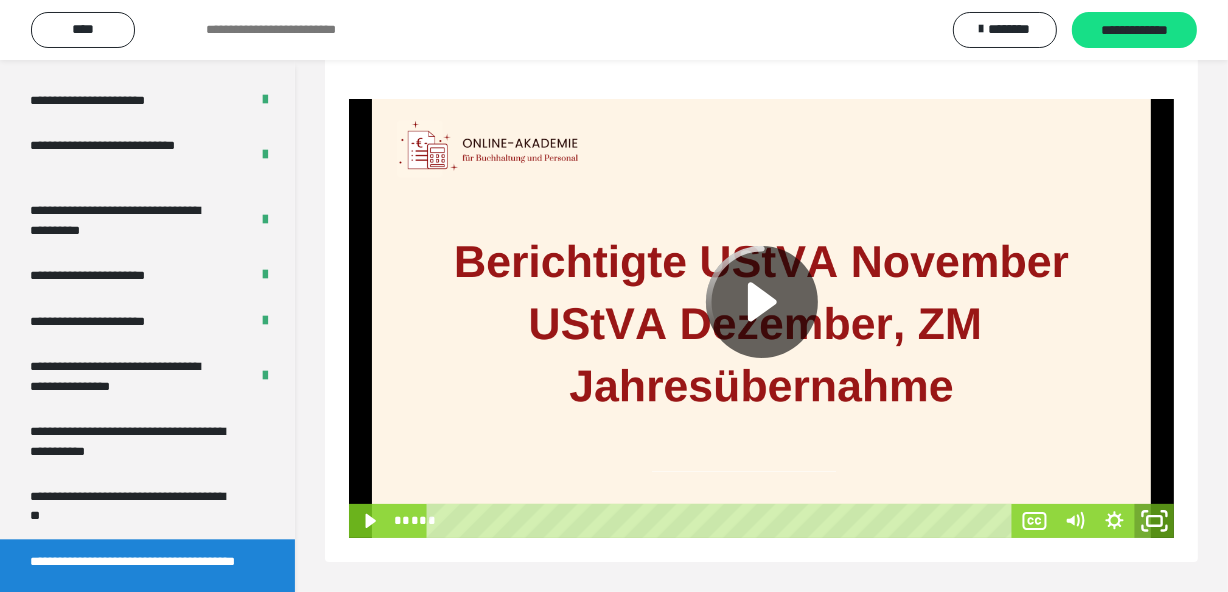 click 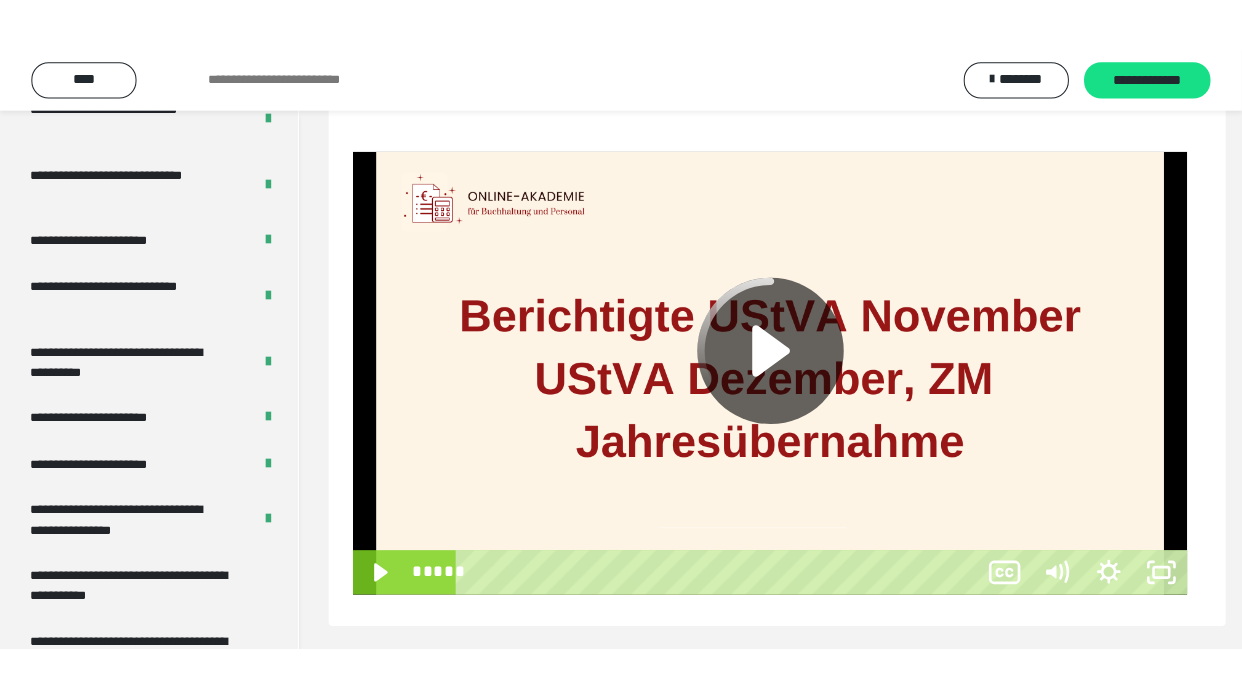 scroll, scrollTop: 132, scrollLeft: 0, axis: vertical 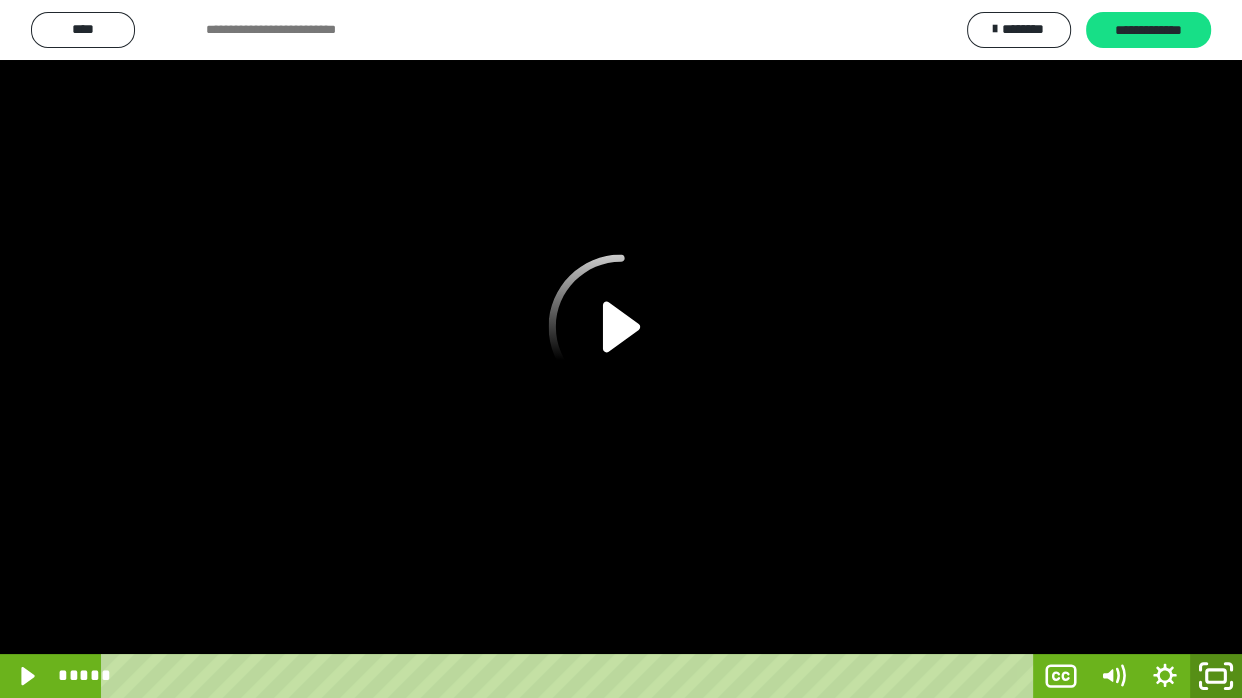 click 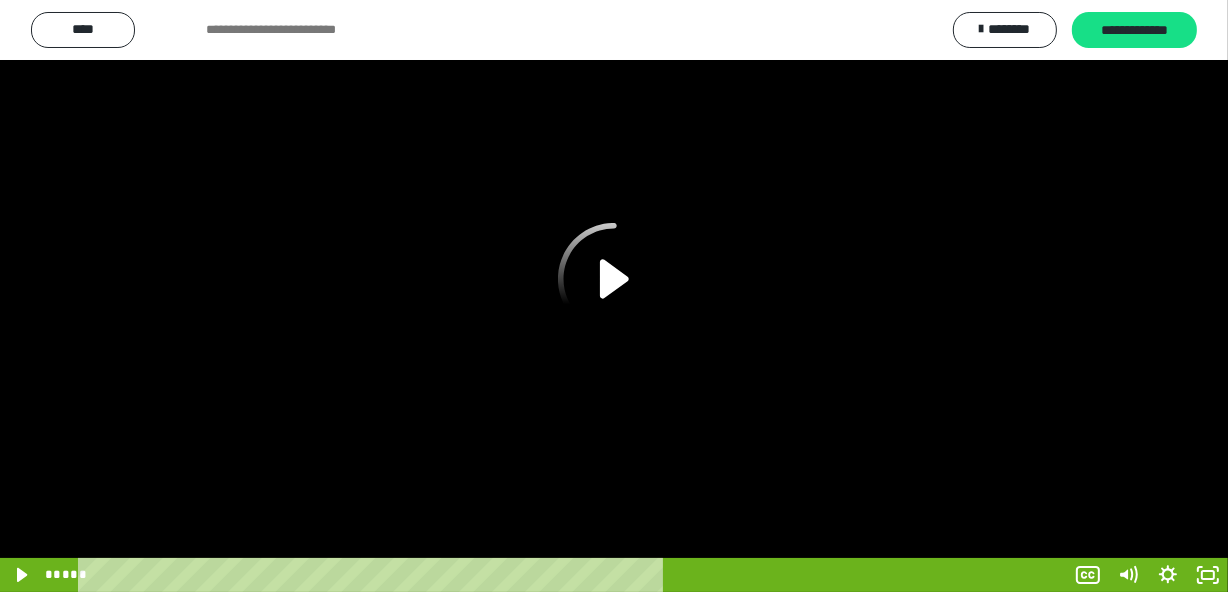 scroll, scrollTop: 4076, scrollLeft: 0, axis: vertical 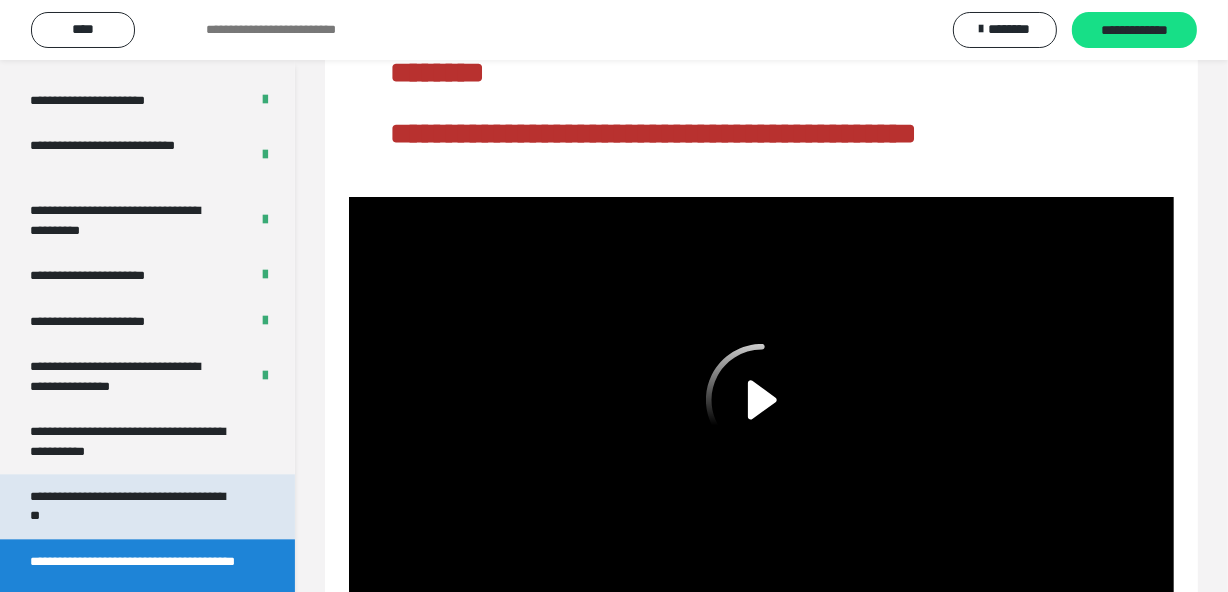 click on "**********" at bounding box center (132, 506) 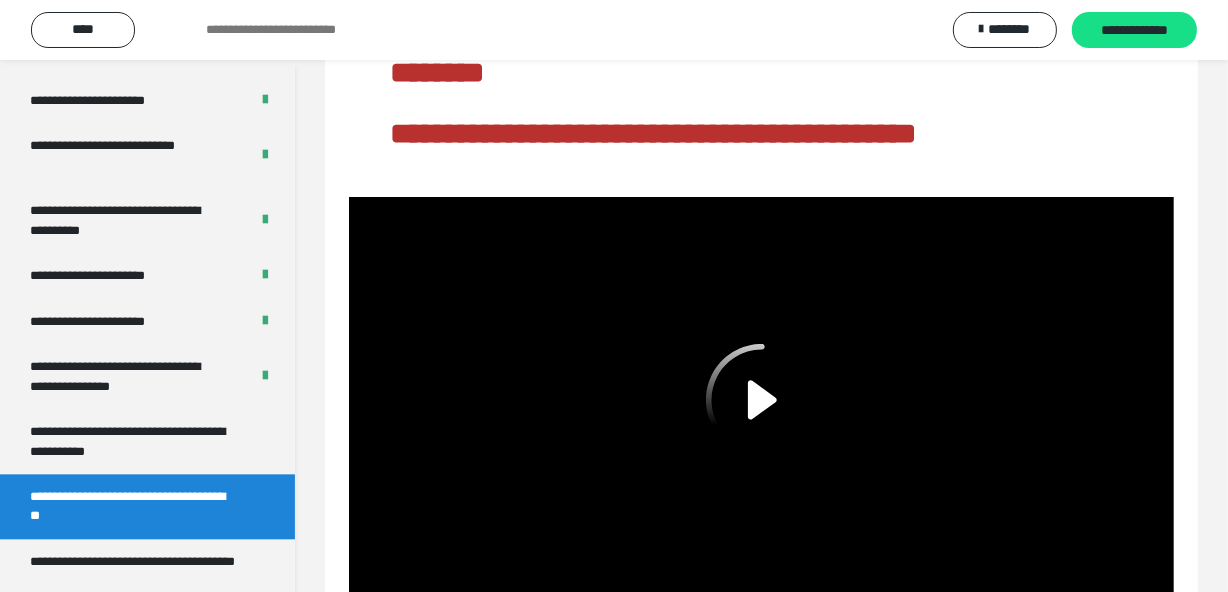 scroll, scrollTop: 102, scrollLeft: 0, axis: vertical 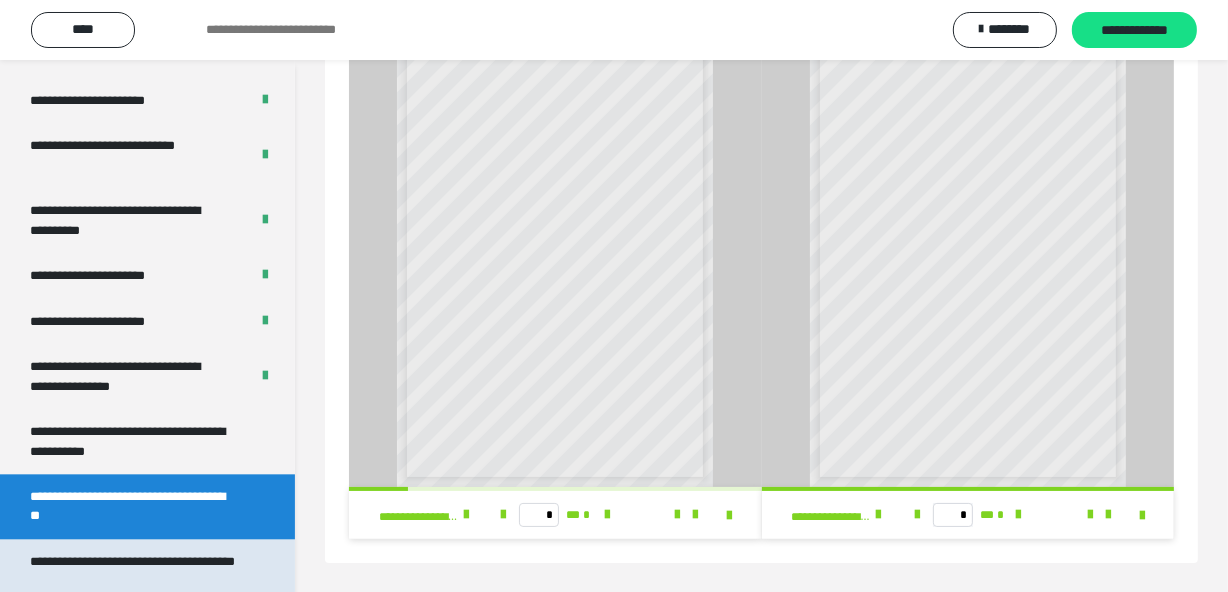 click on "**********" at bounding box center [132, 571] 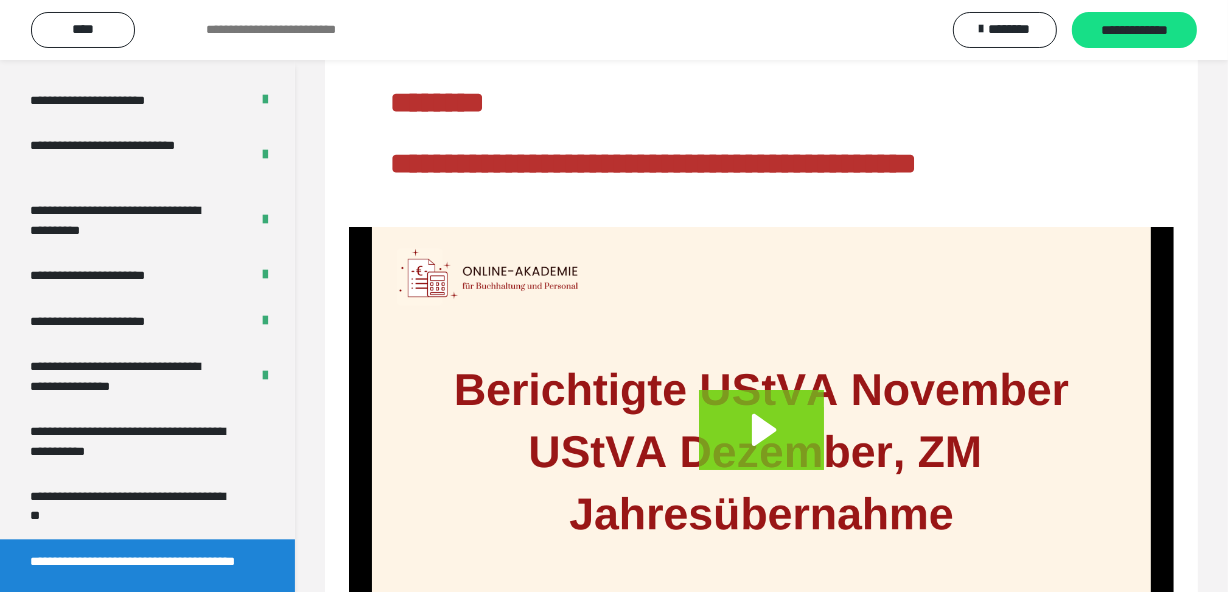 scroll, scrollTop: 60, scrollLeft: 0, axis: vertical 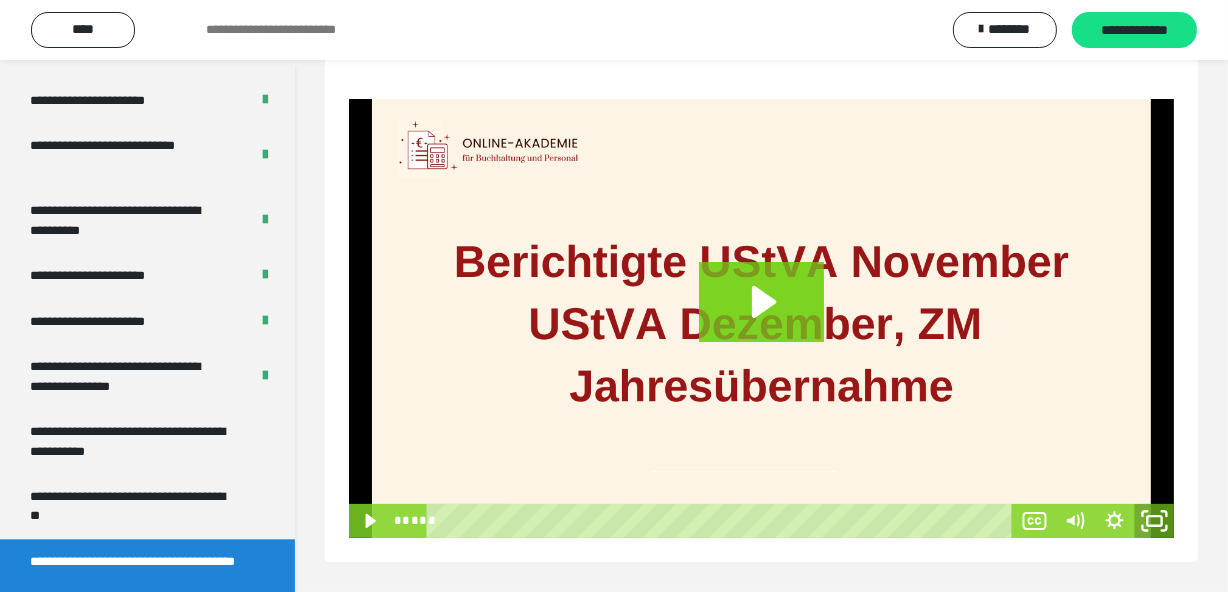 click 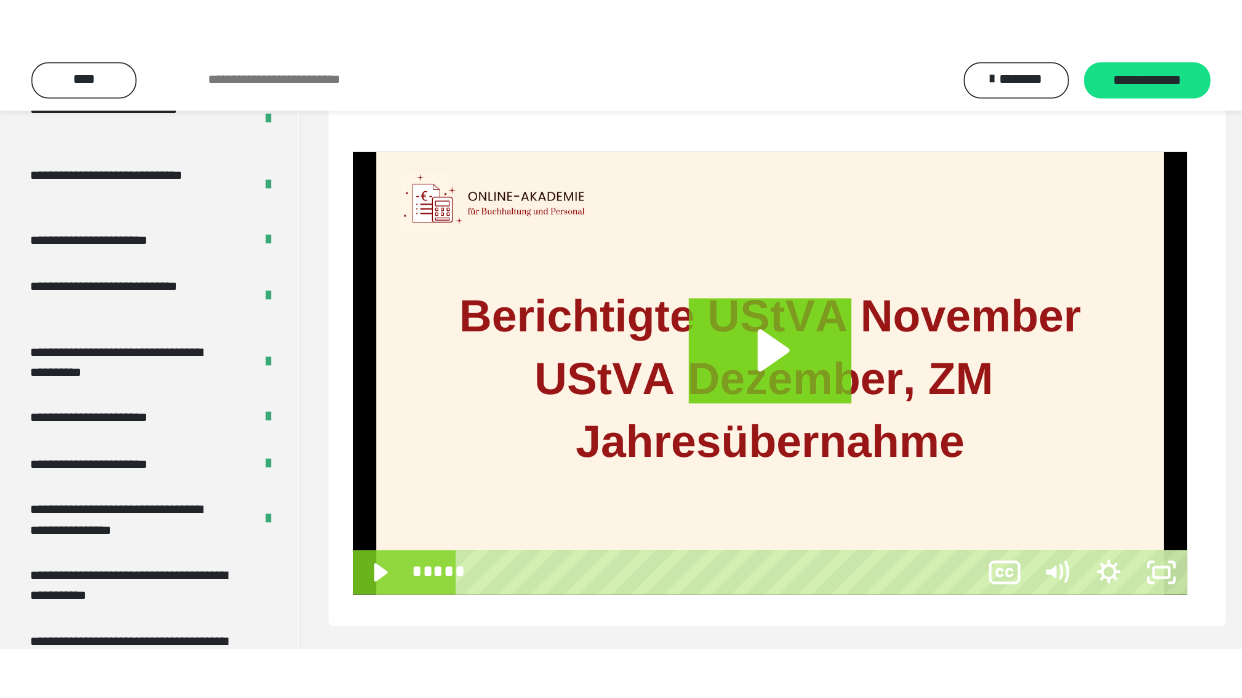 scroll, scrollTop: 132, scrollLeft: 0, axis: vertical 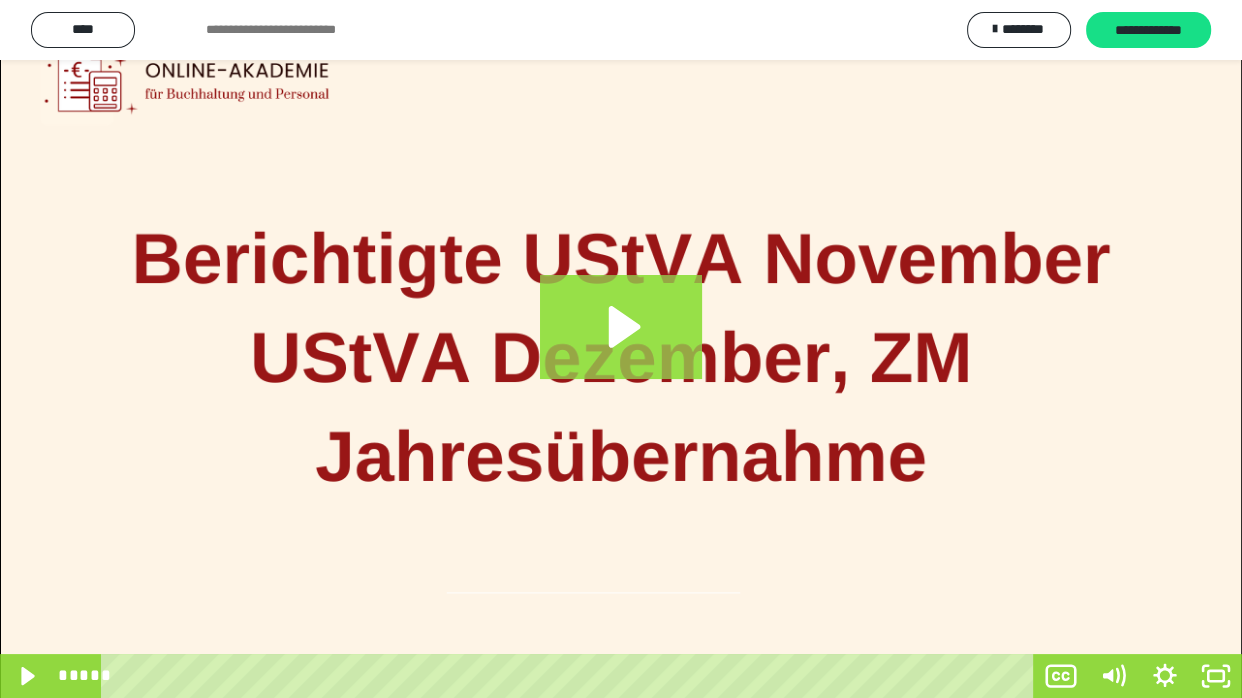 click 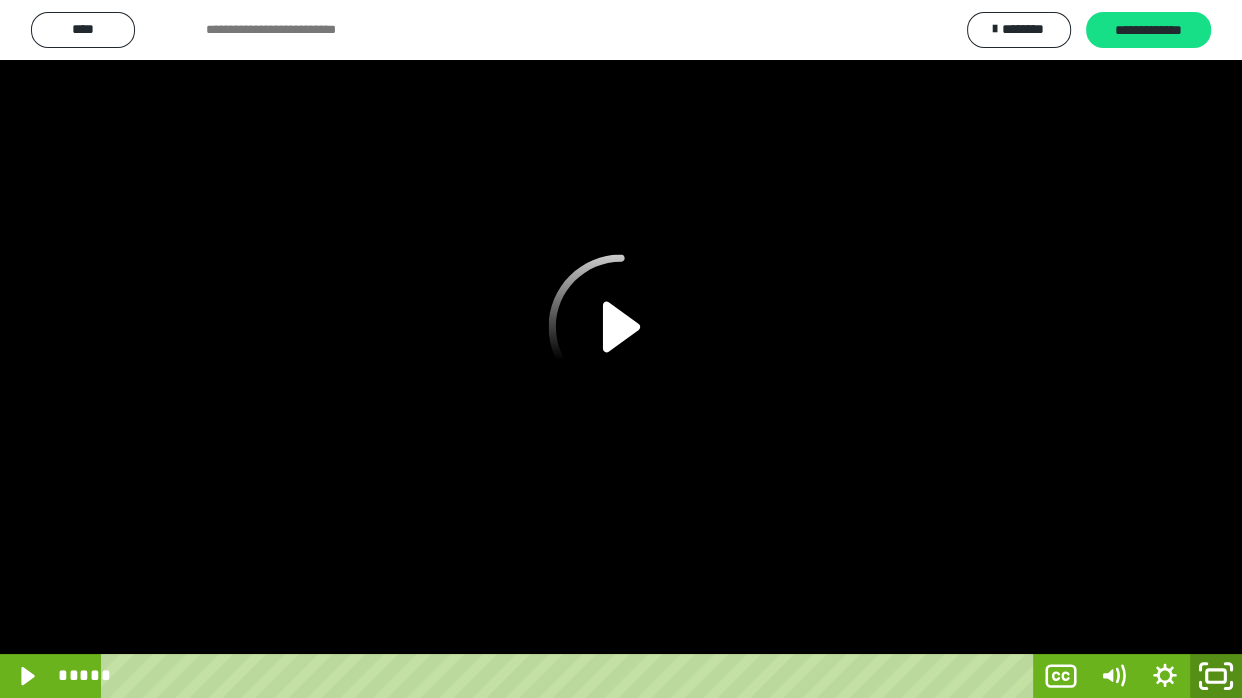click 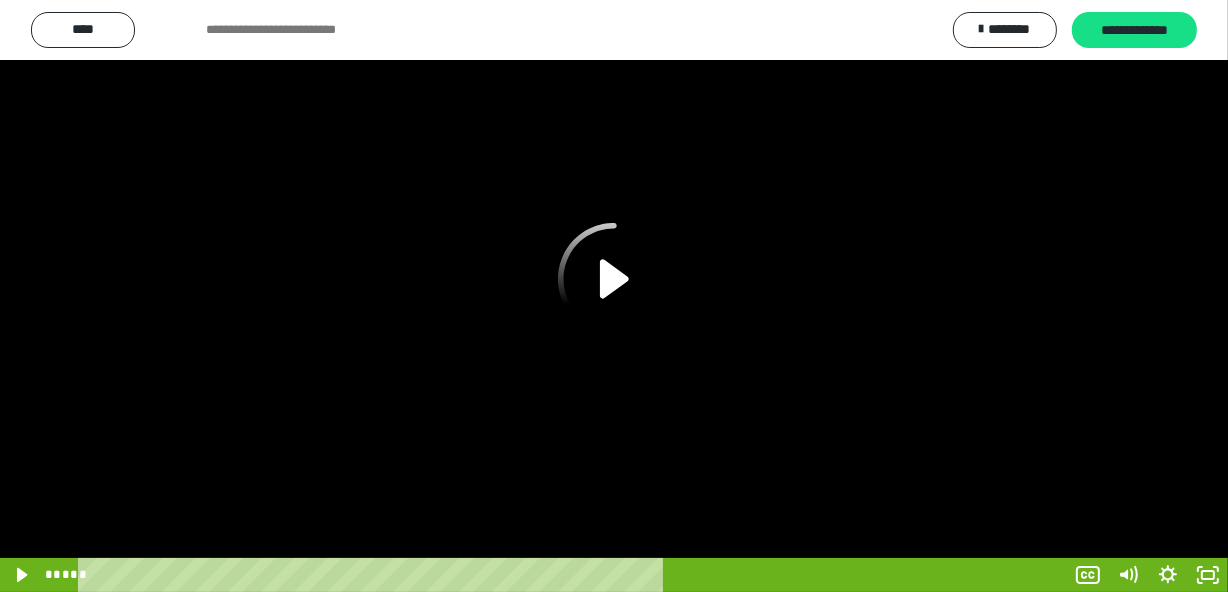 scroll, scrollTop: 4076, scrollLeft: 0, axis: vertical 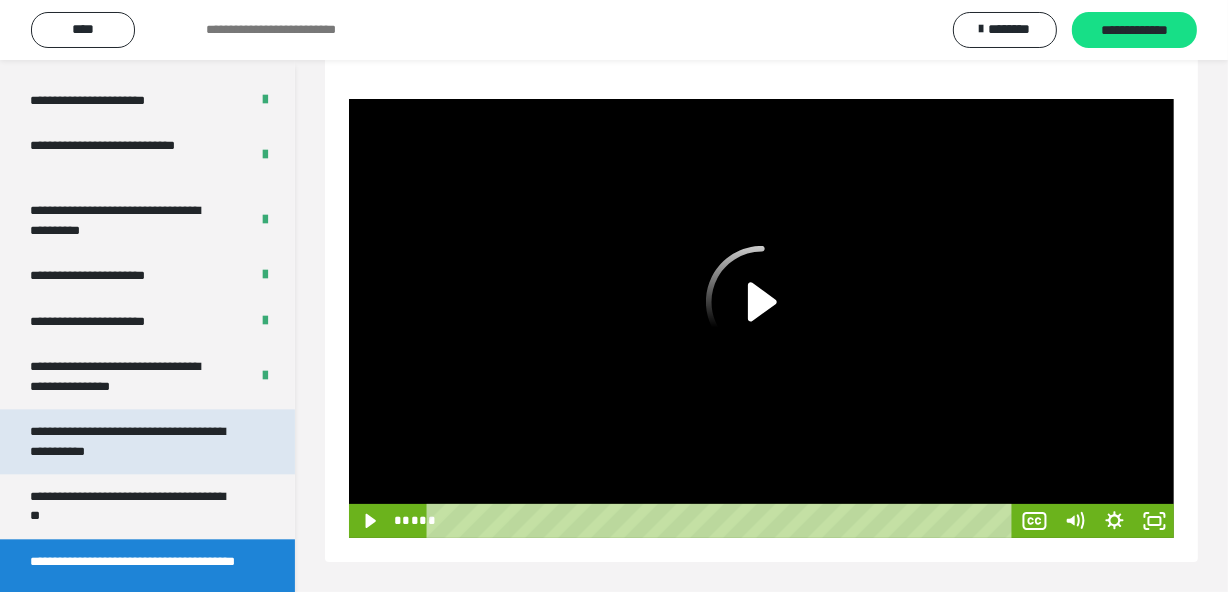 click on "**********" at bounding box center [132, 441] 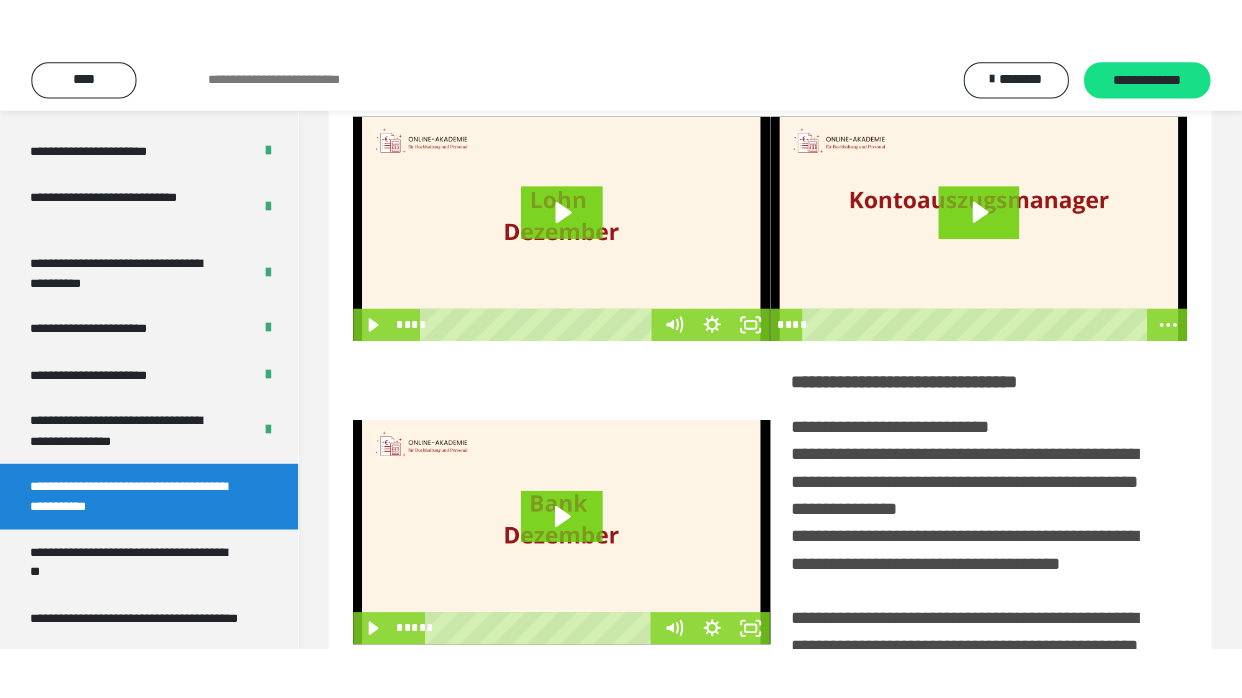 scroll, scrollTop: 348, scrollLeft: 0, axis: vertical 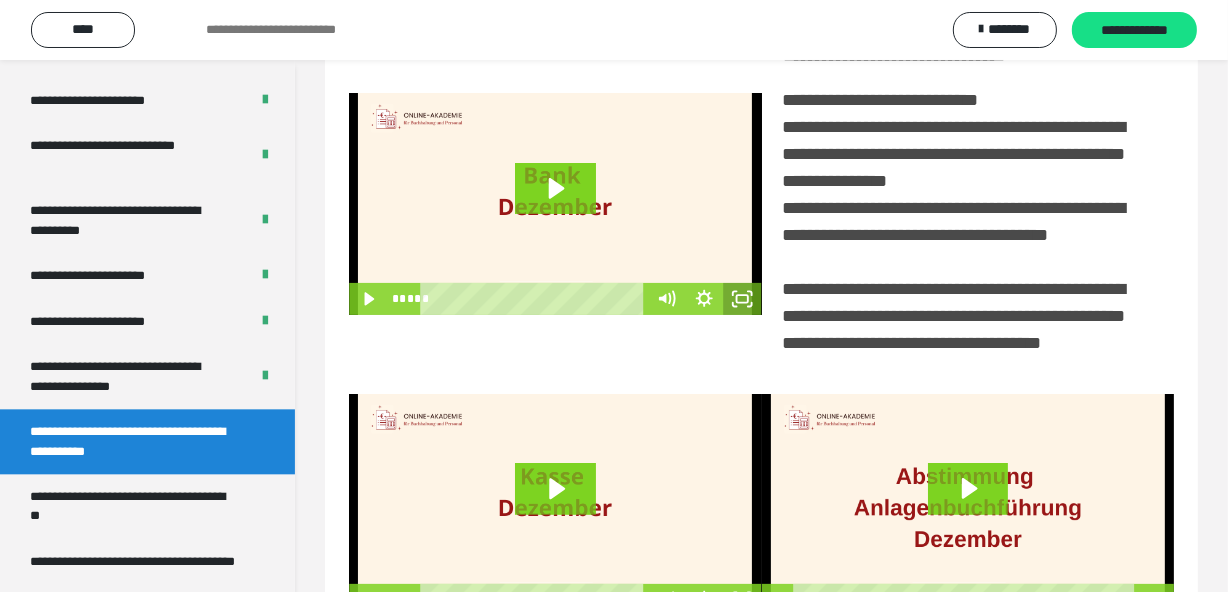 click 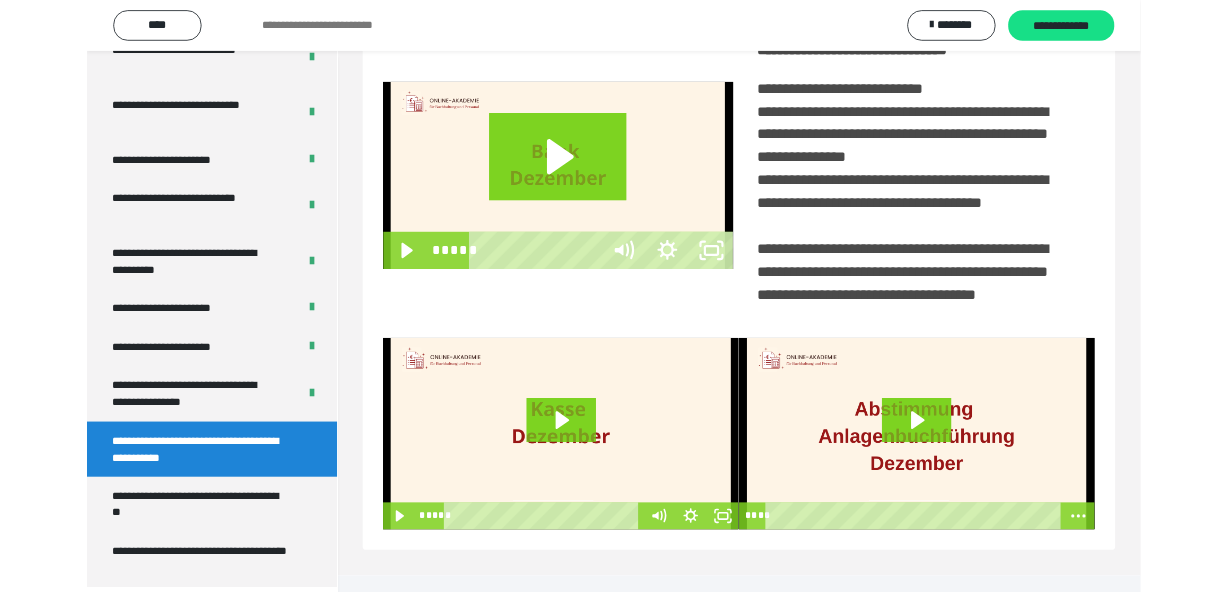 scroll, scrollTop: 3985, scrollLeft: 0, axis: vertical 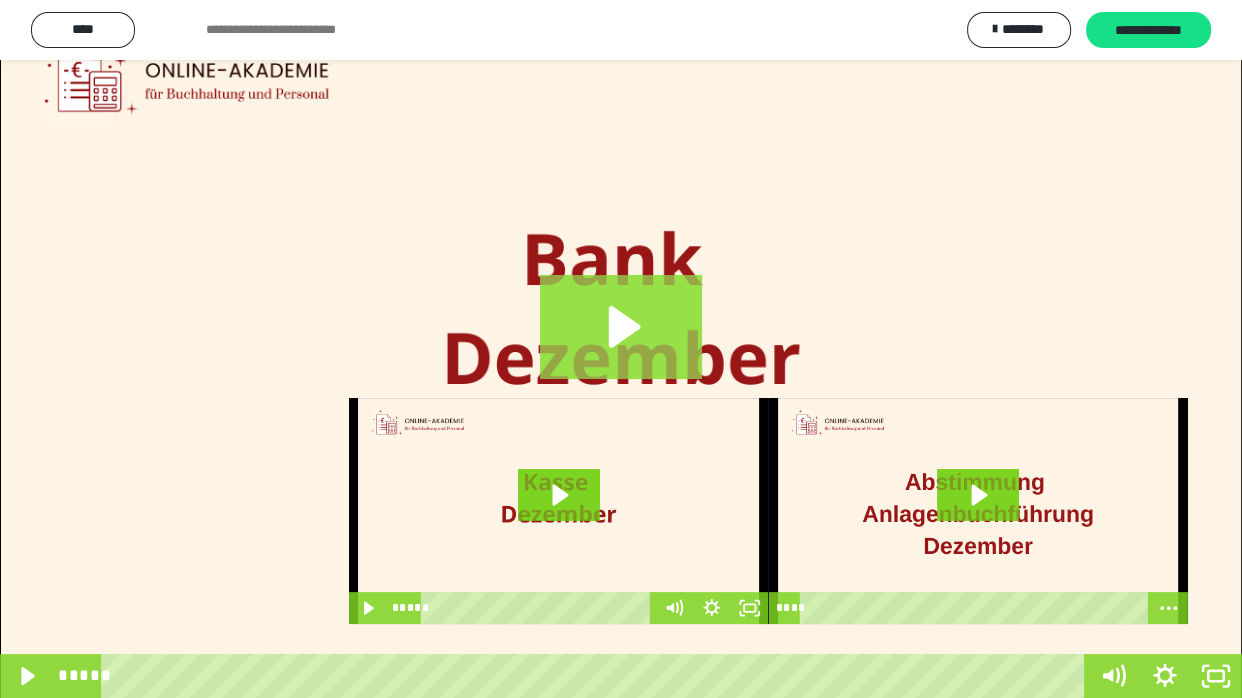 click 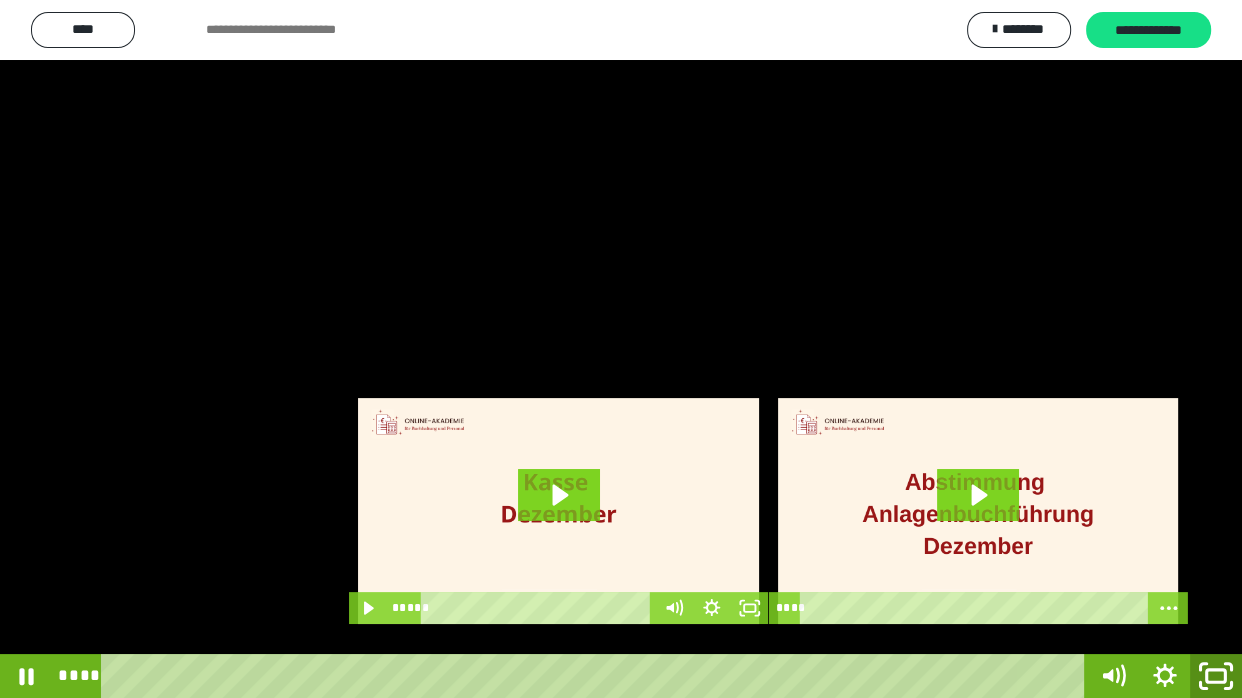 click 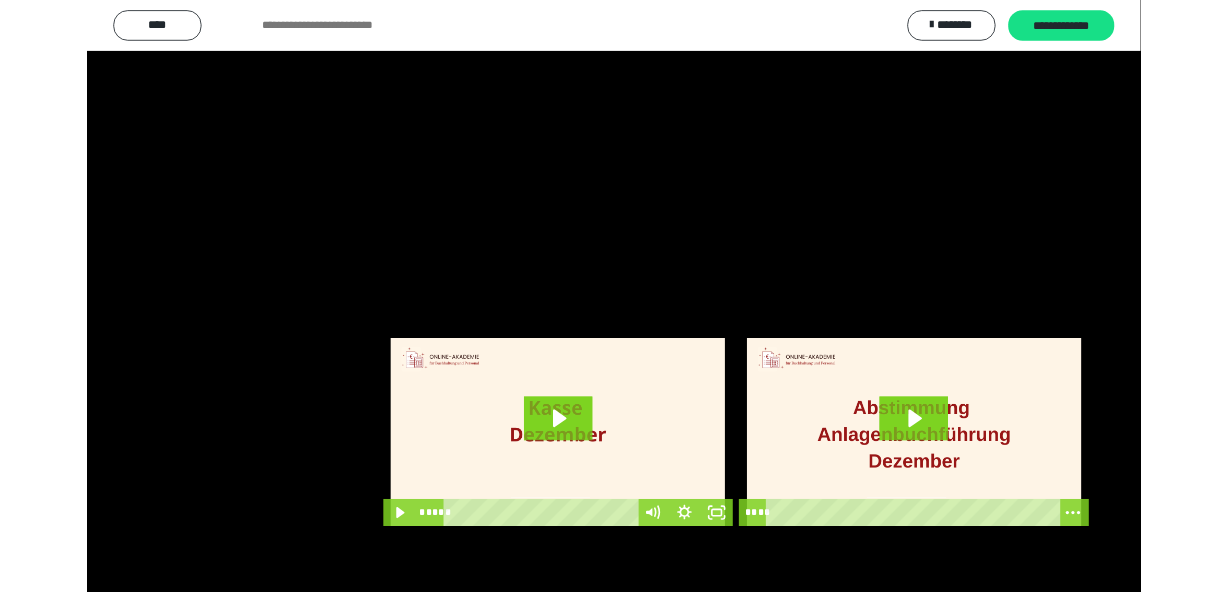 scroll, scrollTop: 4076, scrollLeft: 0, axis: vertical 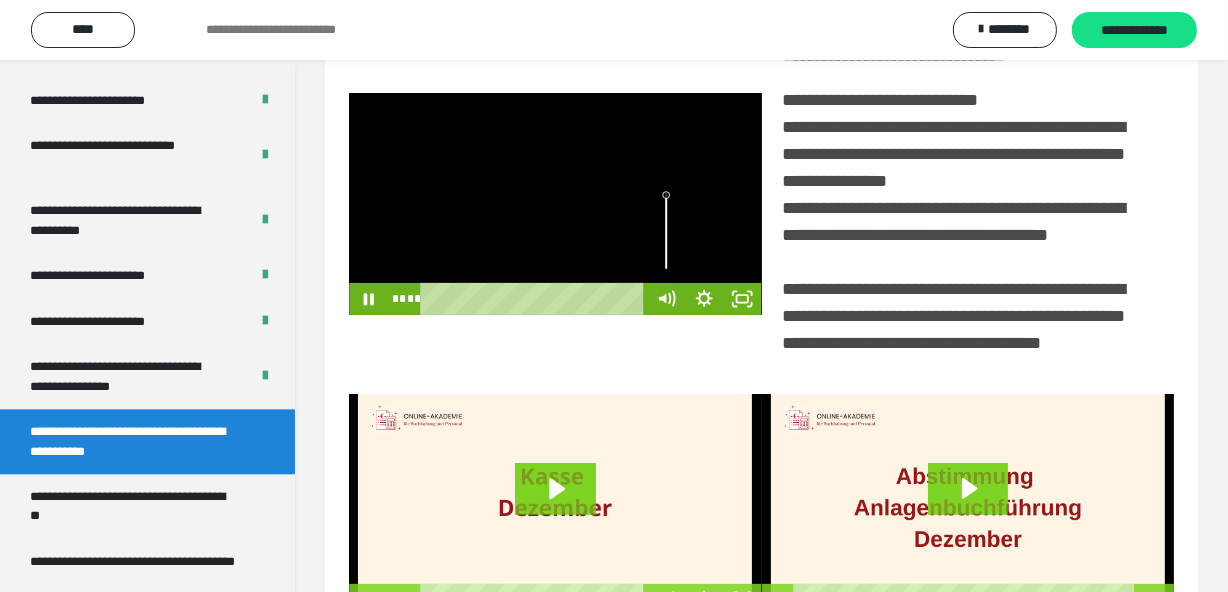 click at bounding box center [555, 204] 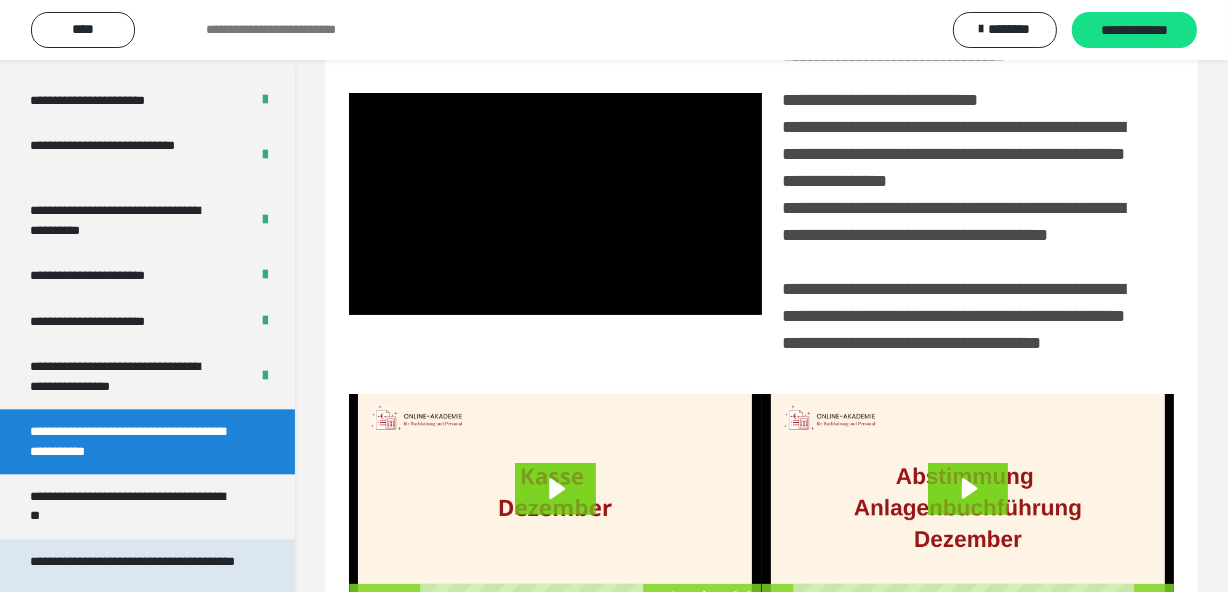 click on "**********" at bounding box center (132, 571) 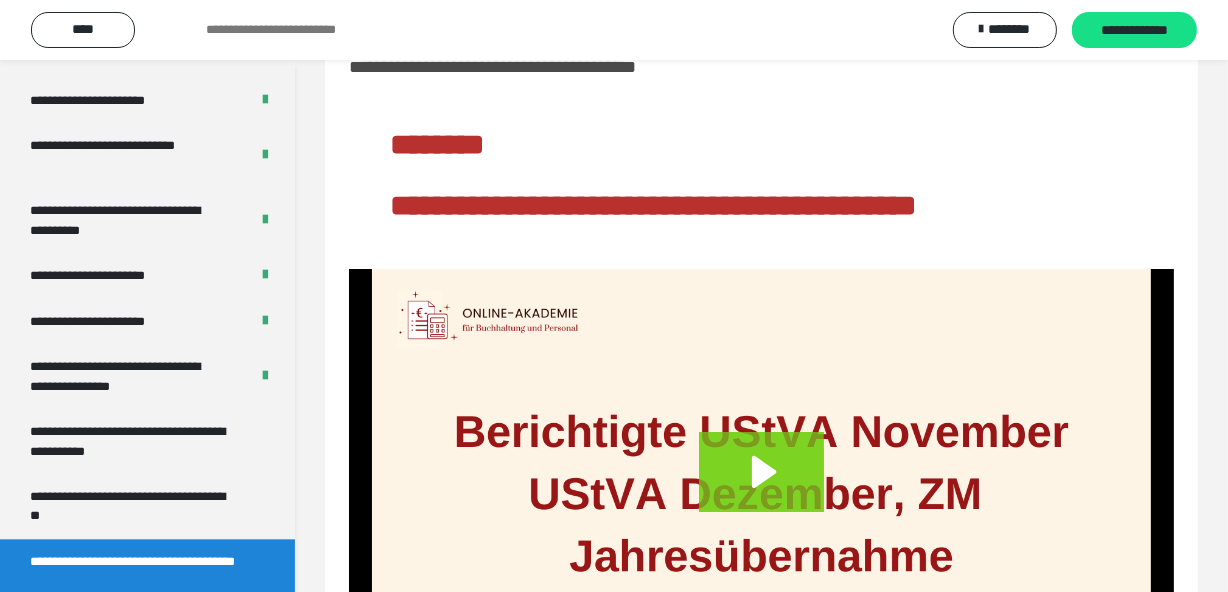 scroll, scrollTop: 230, scrollLeft: 0, axis: vertical 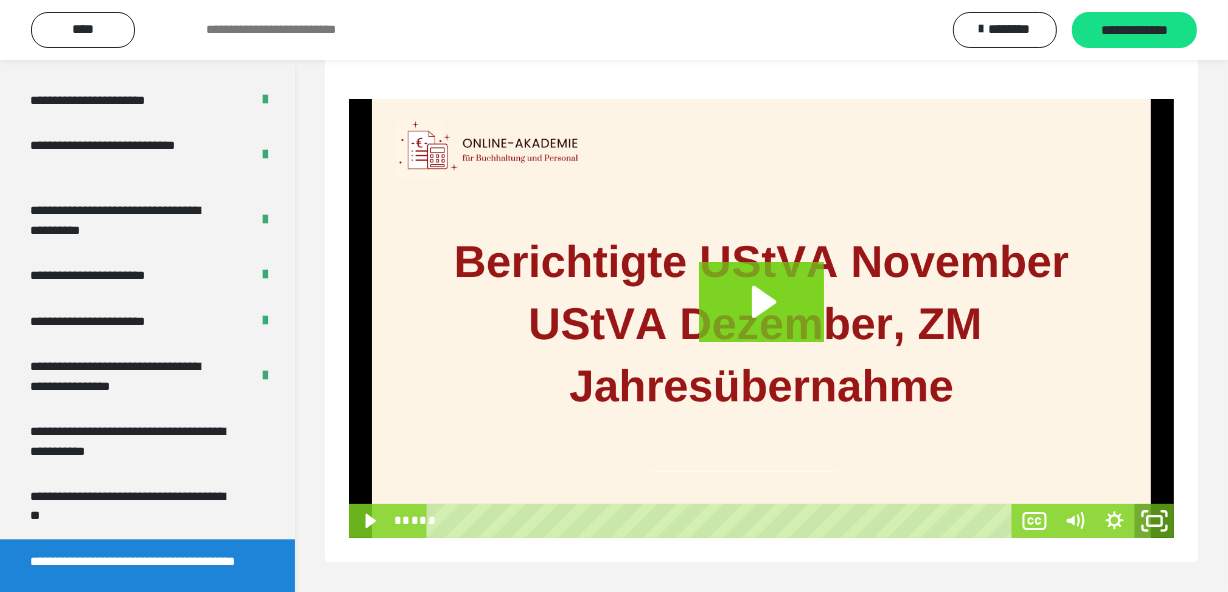 click 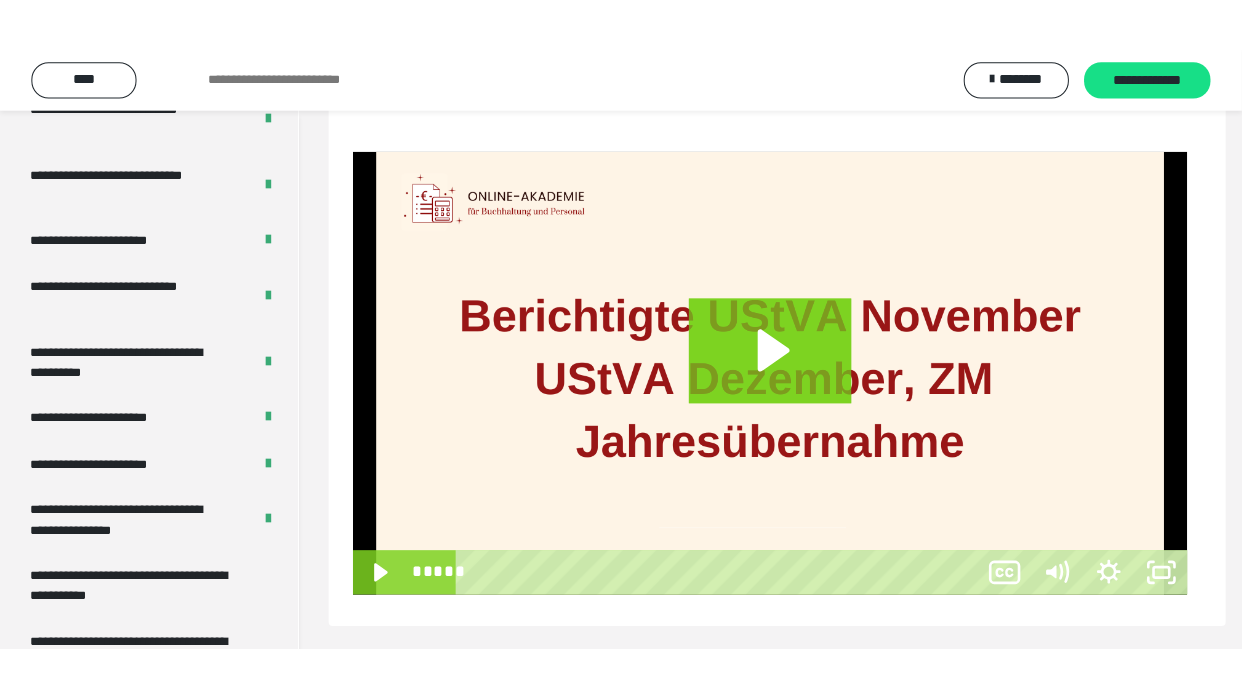scroll, scrollTop: 132, scrollLeft: 0, axis: vertical 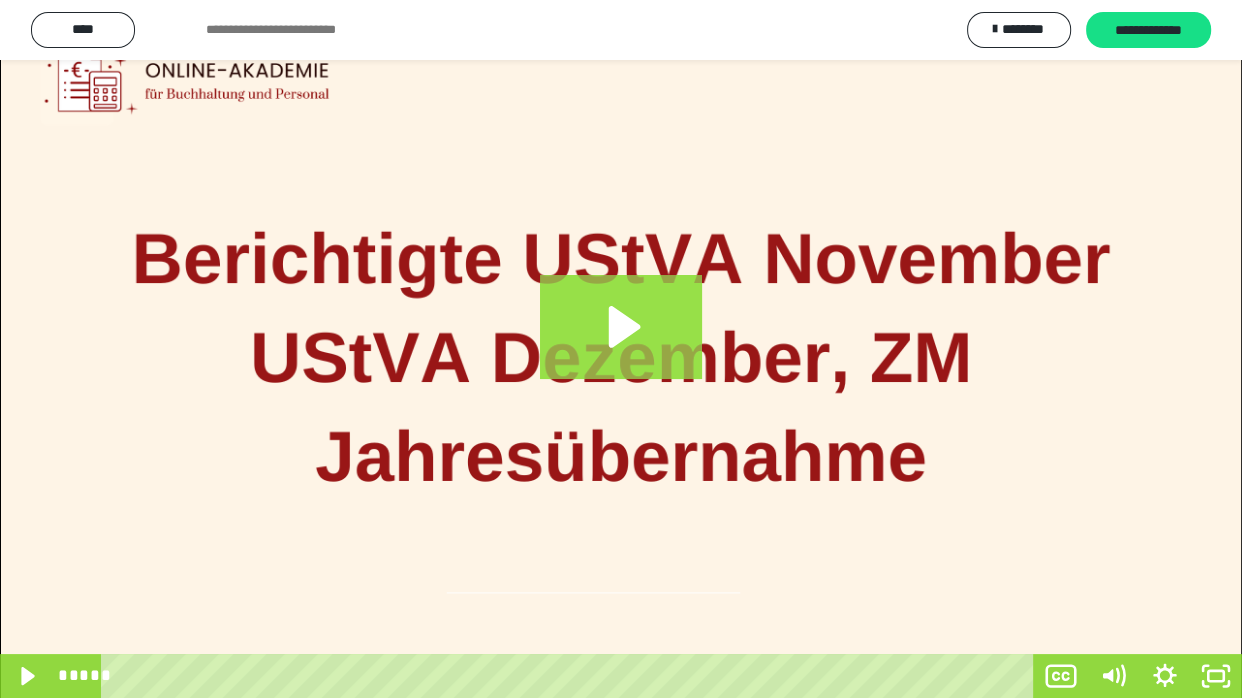 click 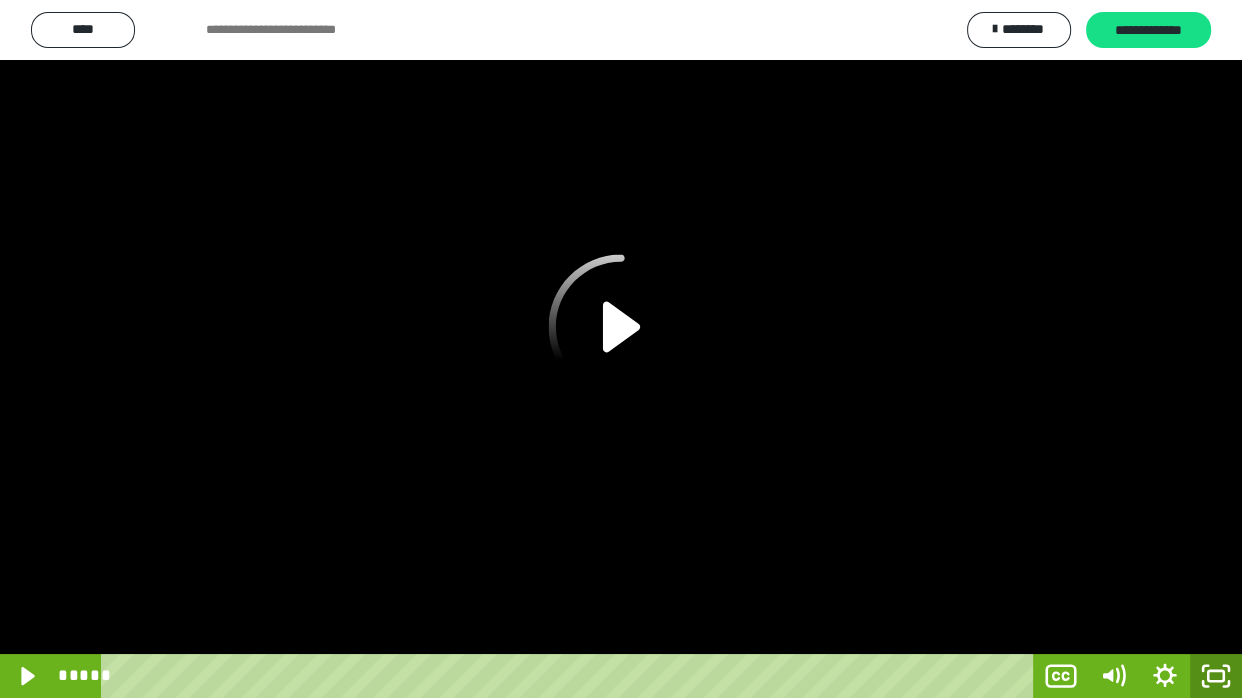 click 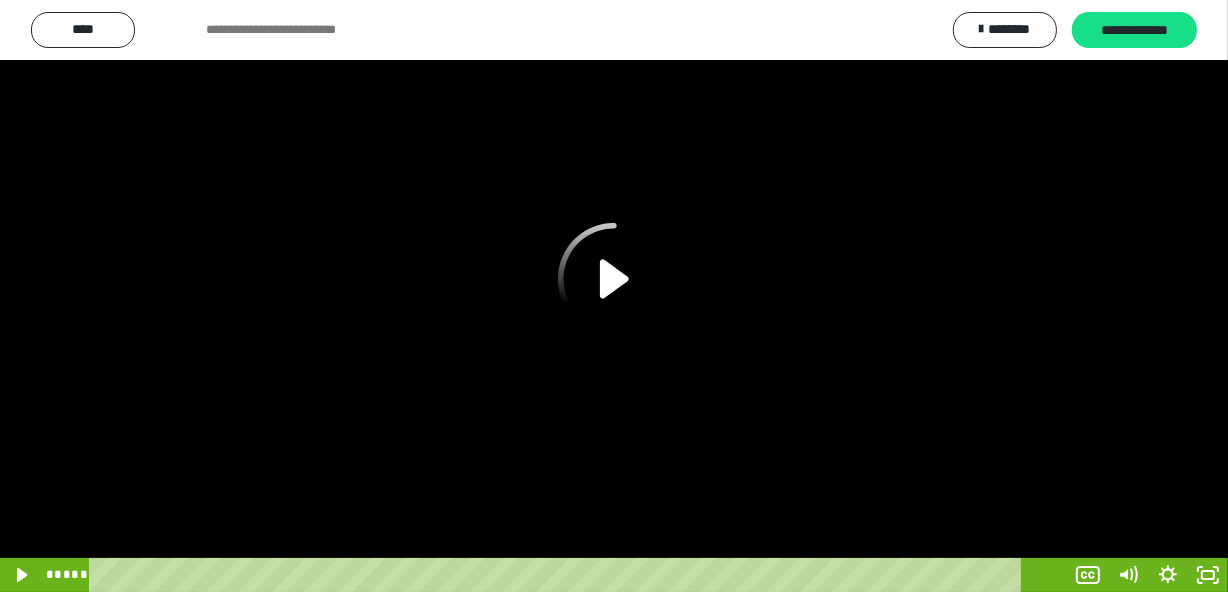 scroll, scrollTop: 4076, scrollLeft: 0, axis: vertical 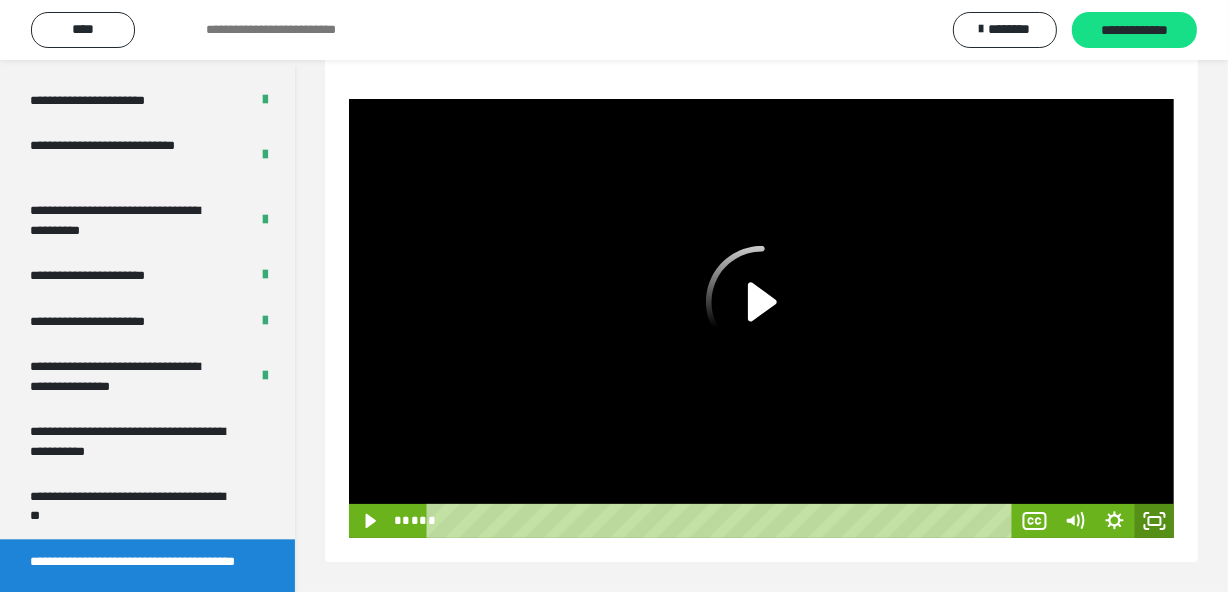 click 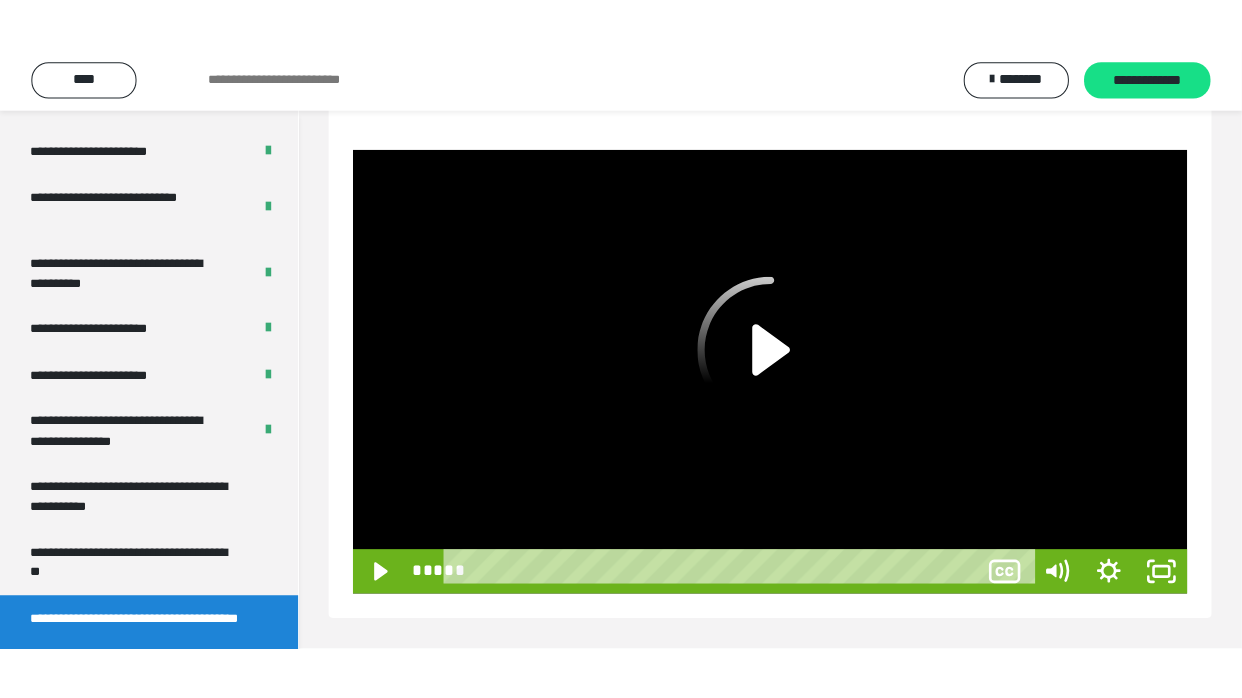 scroll, scrollTop: 132, scrollLeft: 0, axis: vertical 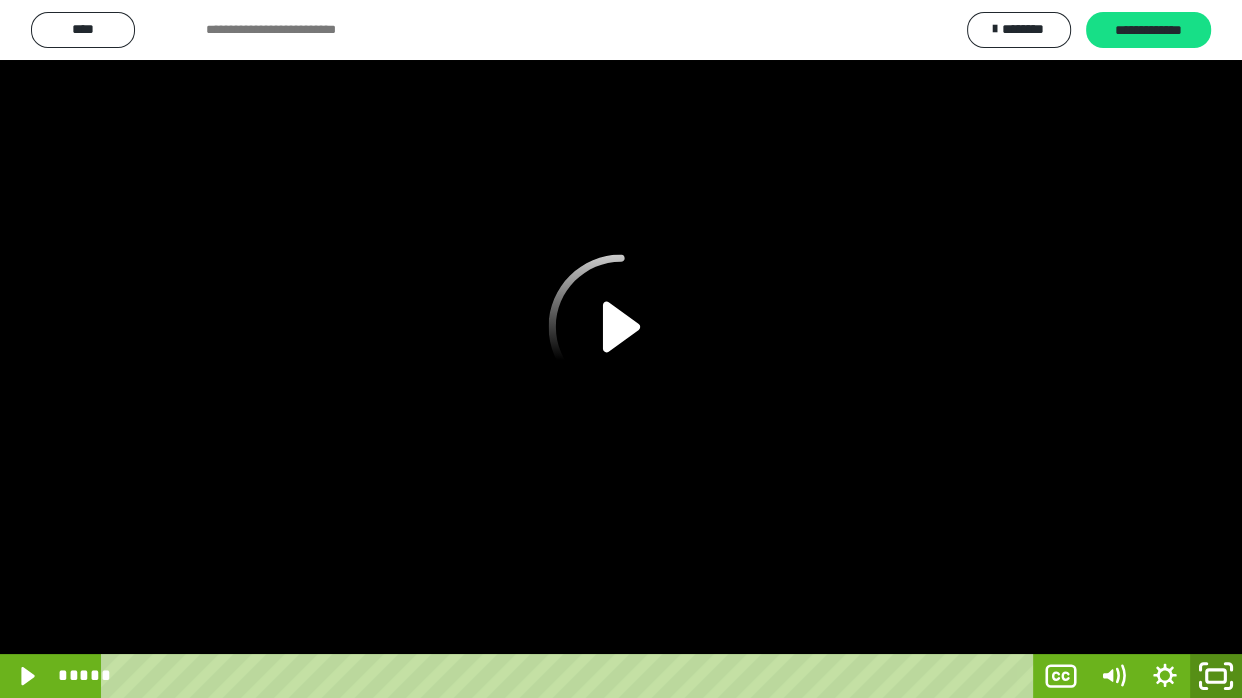 click 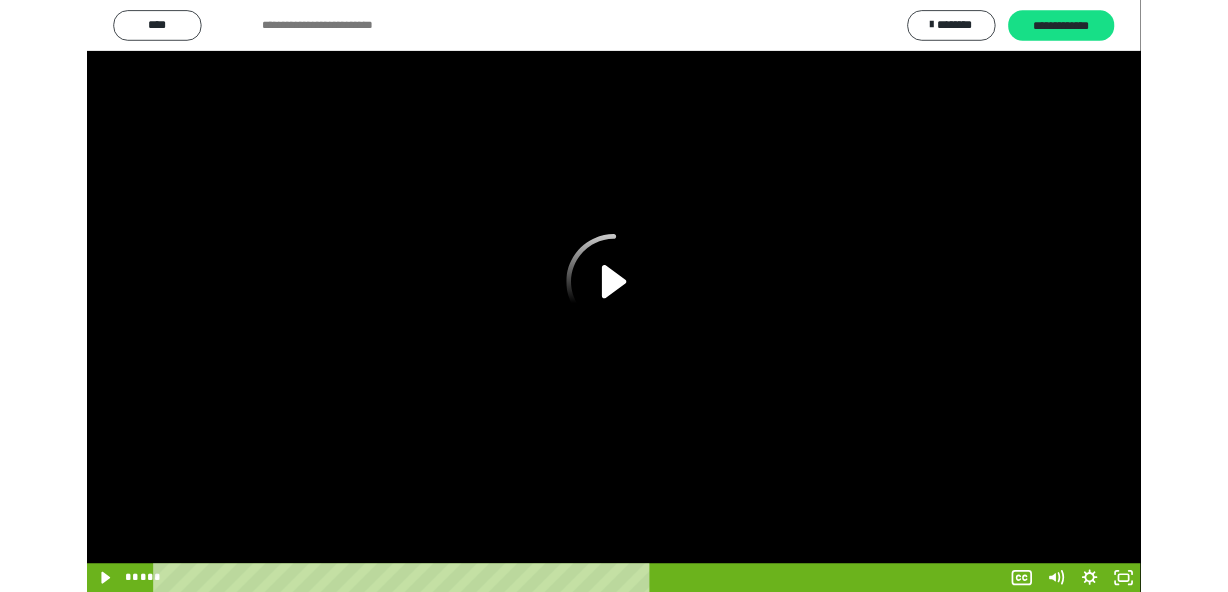 scroll, scrollTop: 4076, scrollLeft: 0, axis: vertical 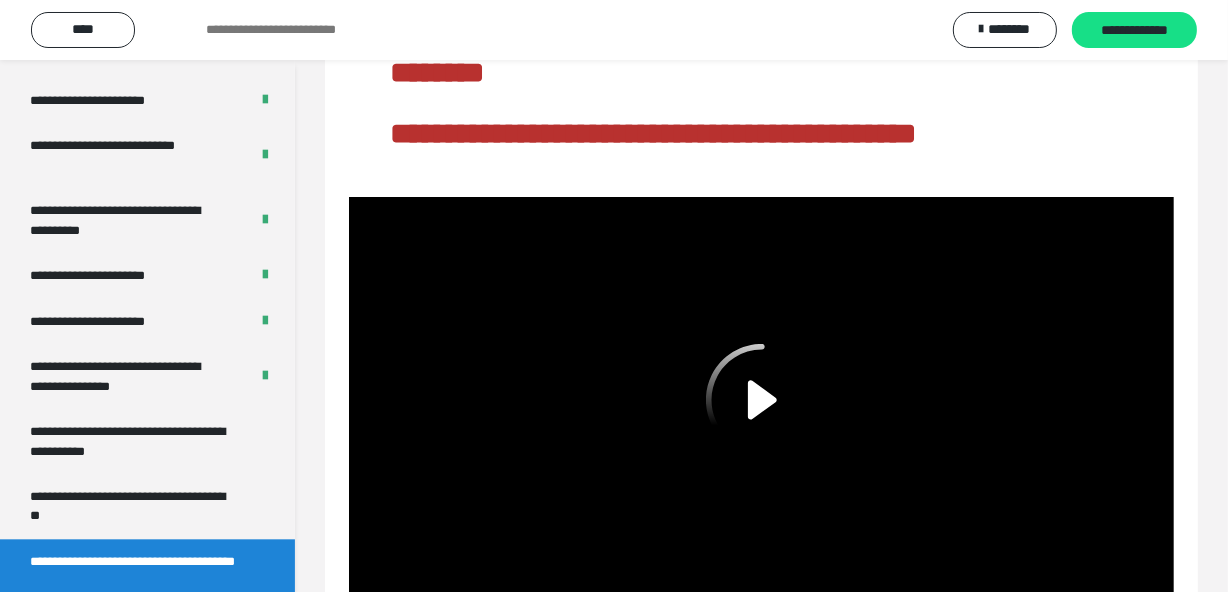 click on "**********" at bounding box center (761, 309) 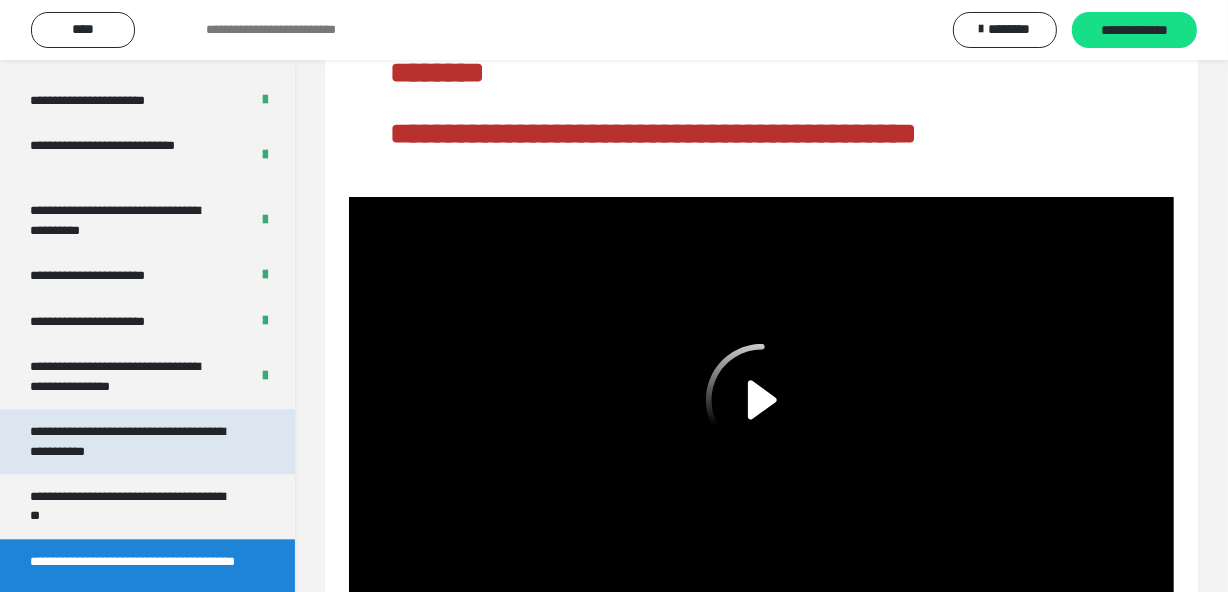click on "**********" at bounding box center (132, 441) 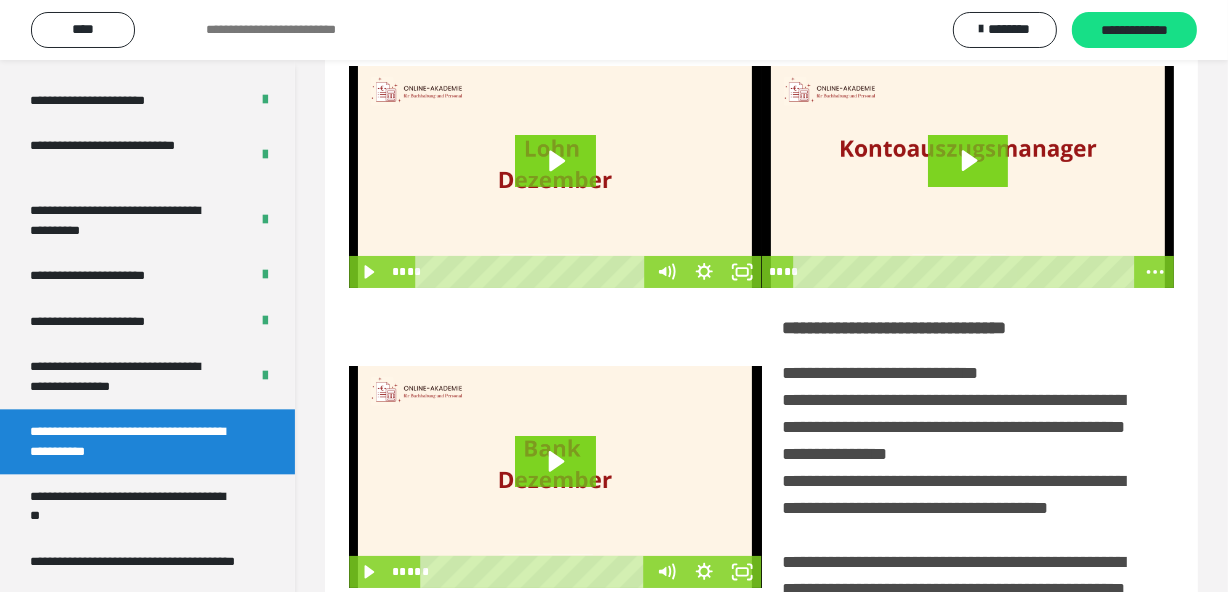 scroll, scrollTop: 0, scrollLeft: 0, axis: both 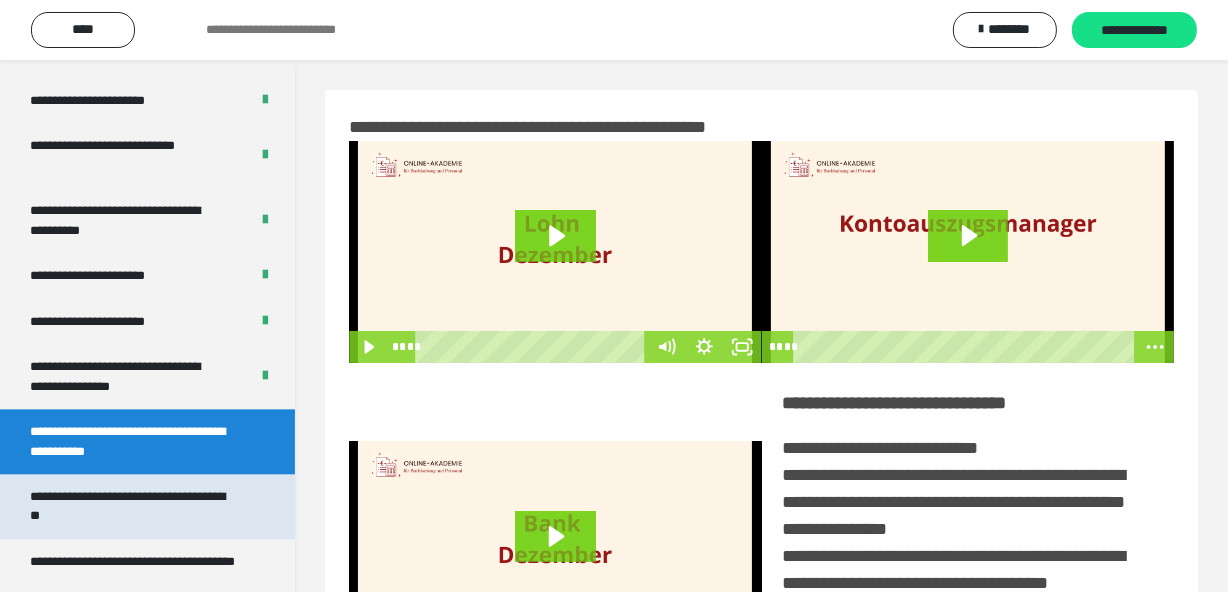 click on "**********" at bounding box center [132, 506] 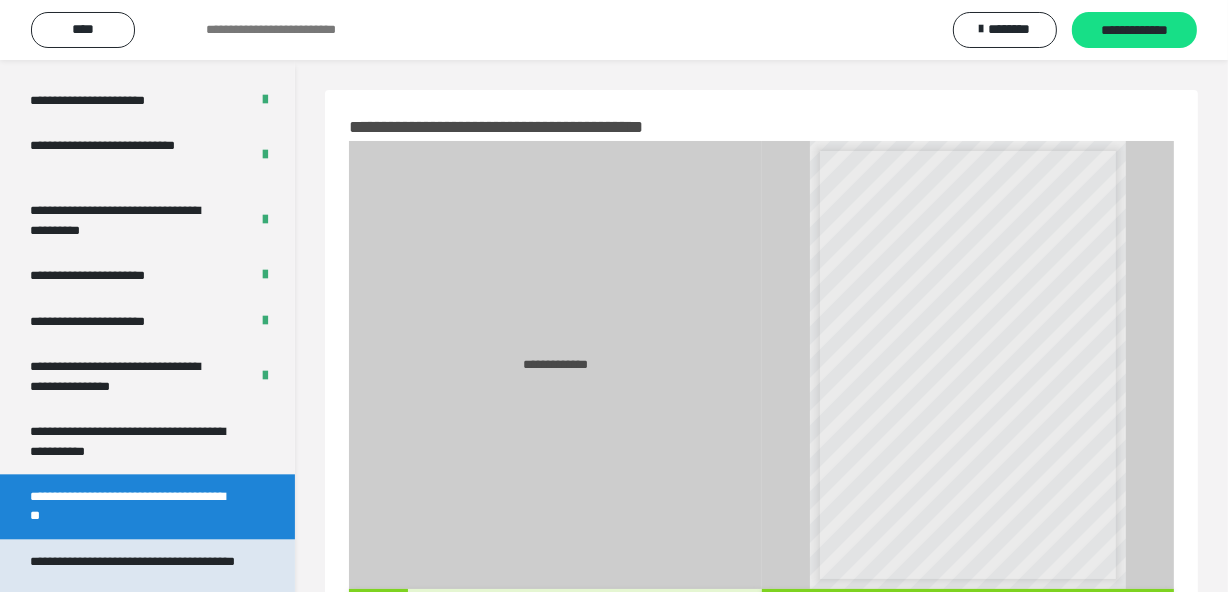 click on "**********" at bounding box center [132, 571] 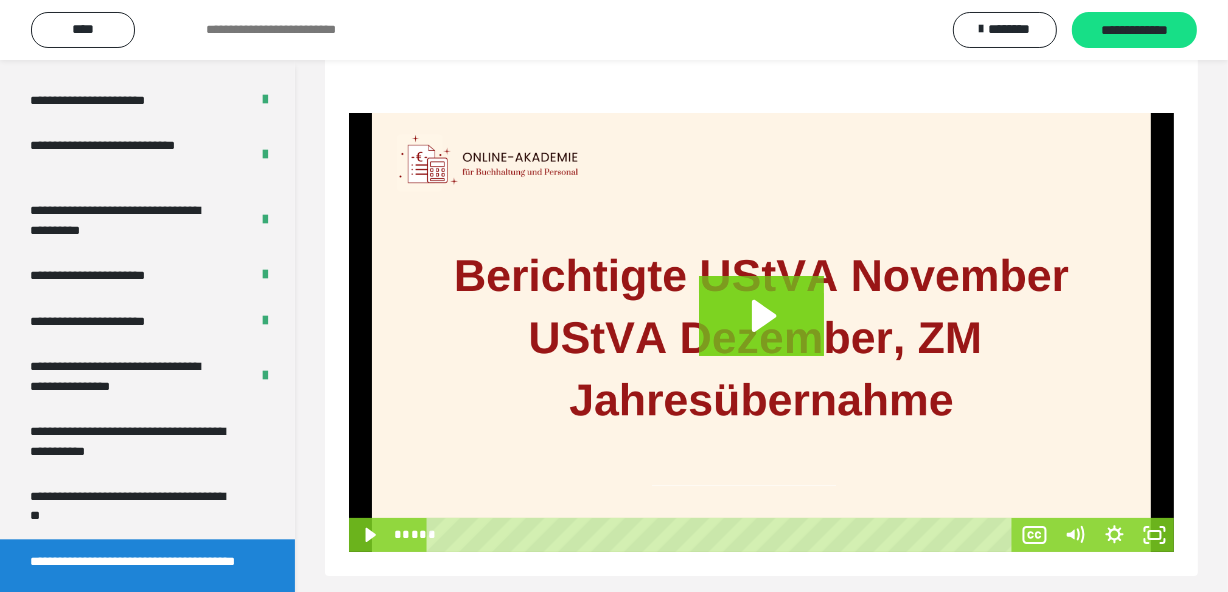 scroll, scrollTop: 230, scrollLeft: 0, axis: vertical 